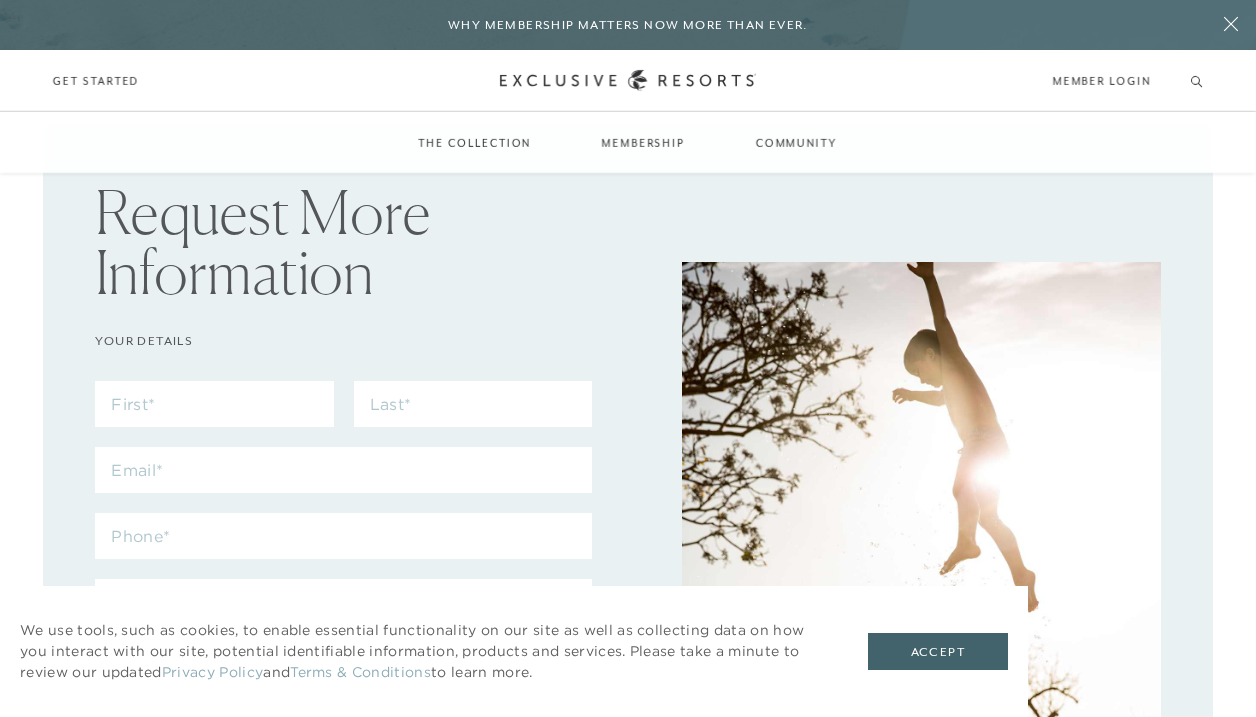 scroll, scrollTop: 0, scrollLeft: 0, axis: both 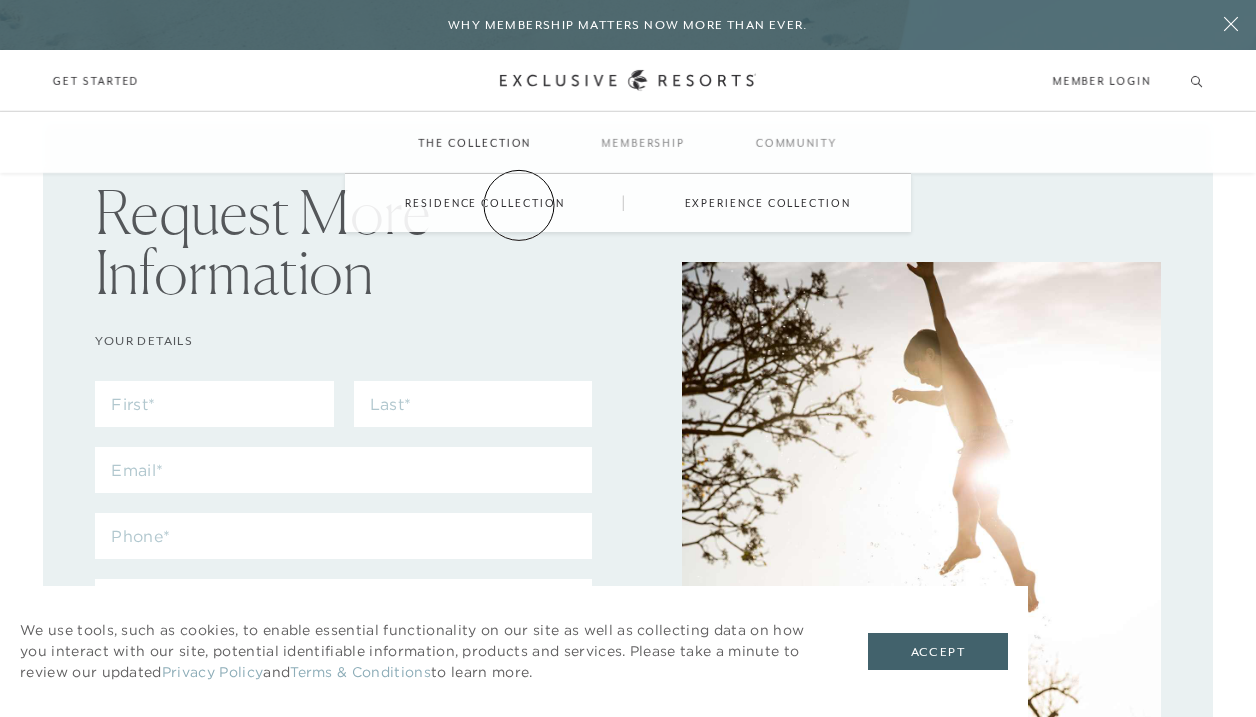 click on "Residence Collection" at bounding box center (484, 203) 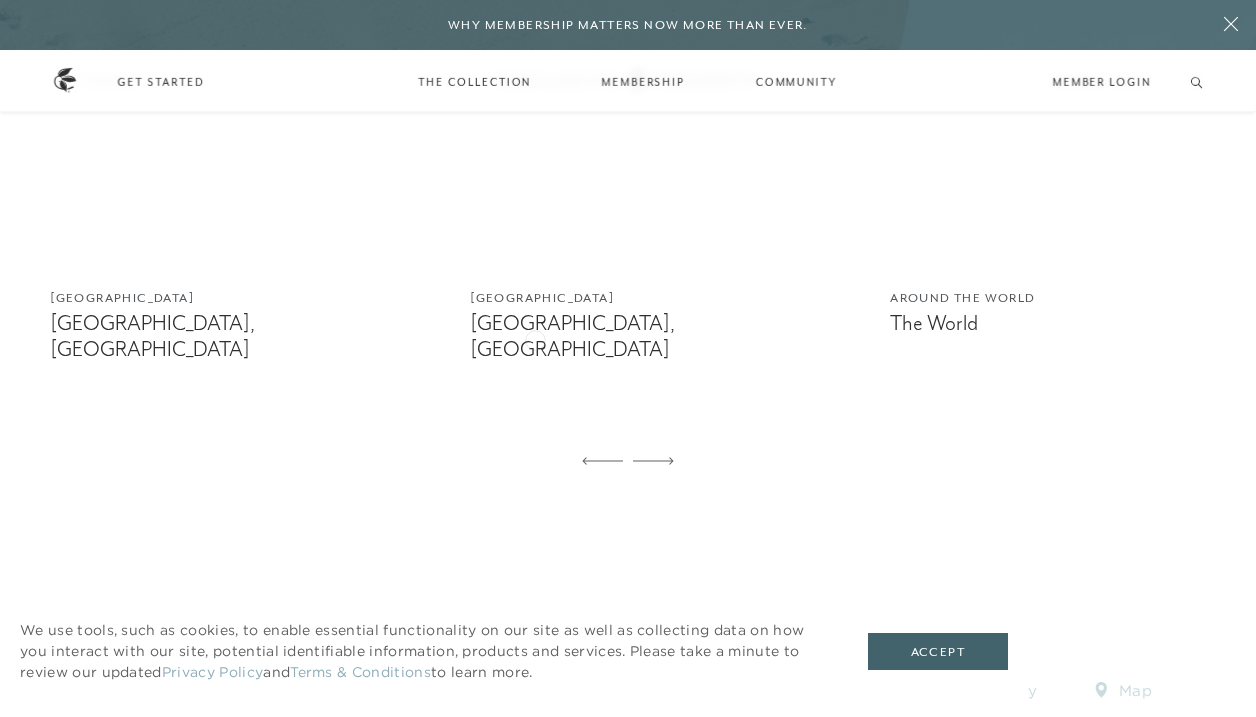 scroll, scrollTop: 1424, scrollLeft: 0, axis: vertical 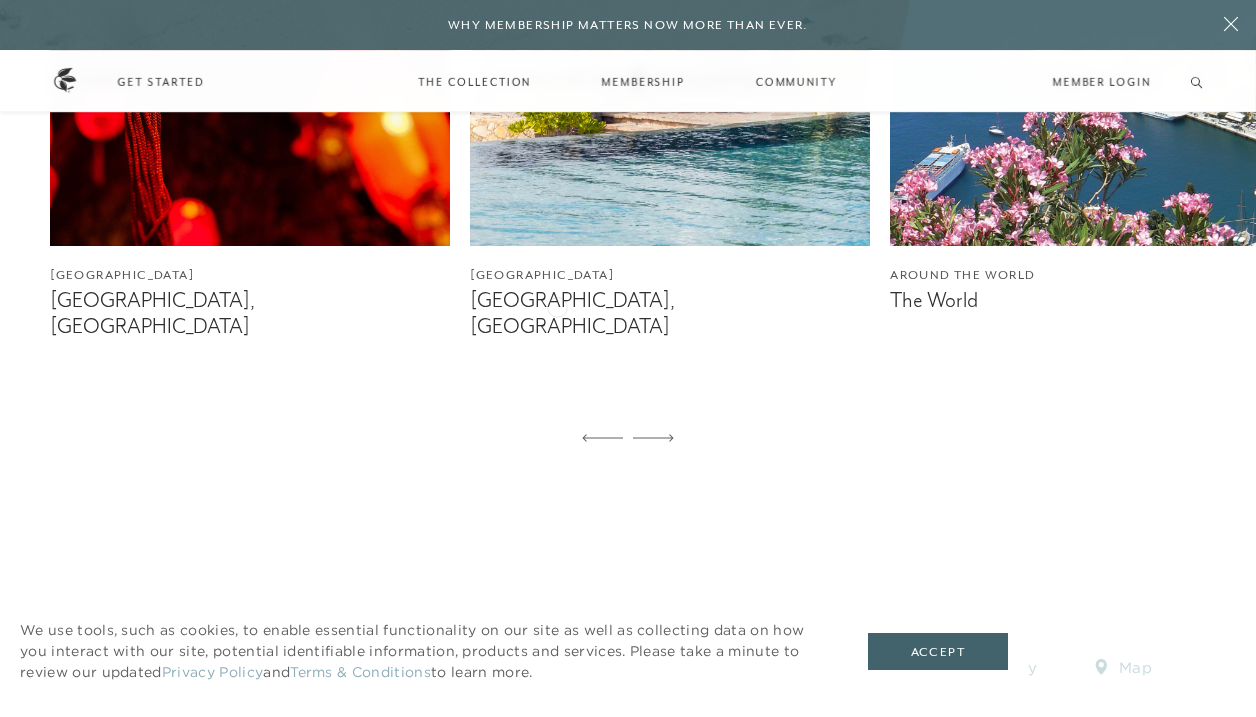 click on "[GEOGRAPHIC_DATA], [GEOGRAPHIC_DATA]" at bounding box center (670, 313) 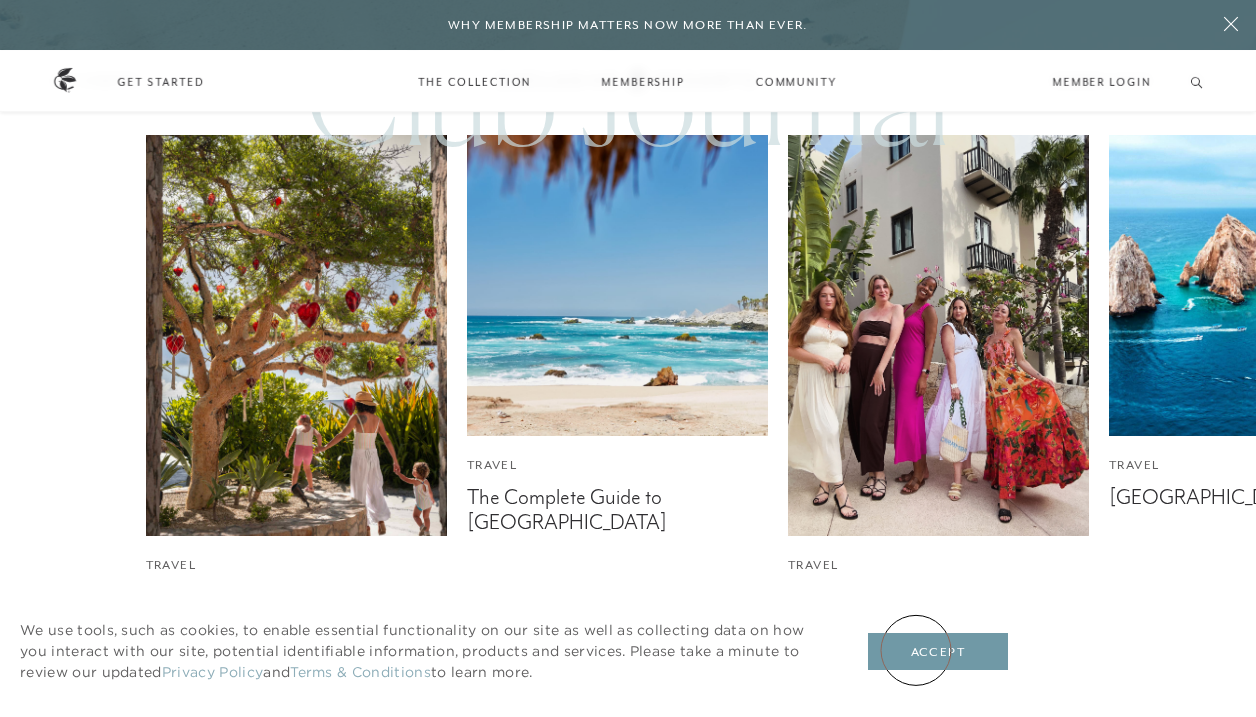 click on "Accept" at bounding box center (938, 652) 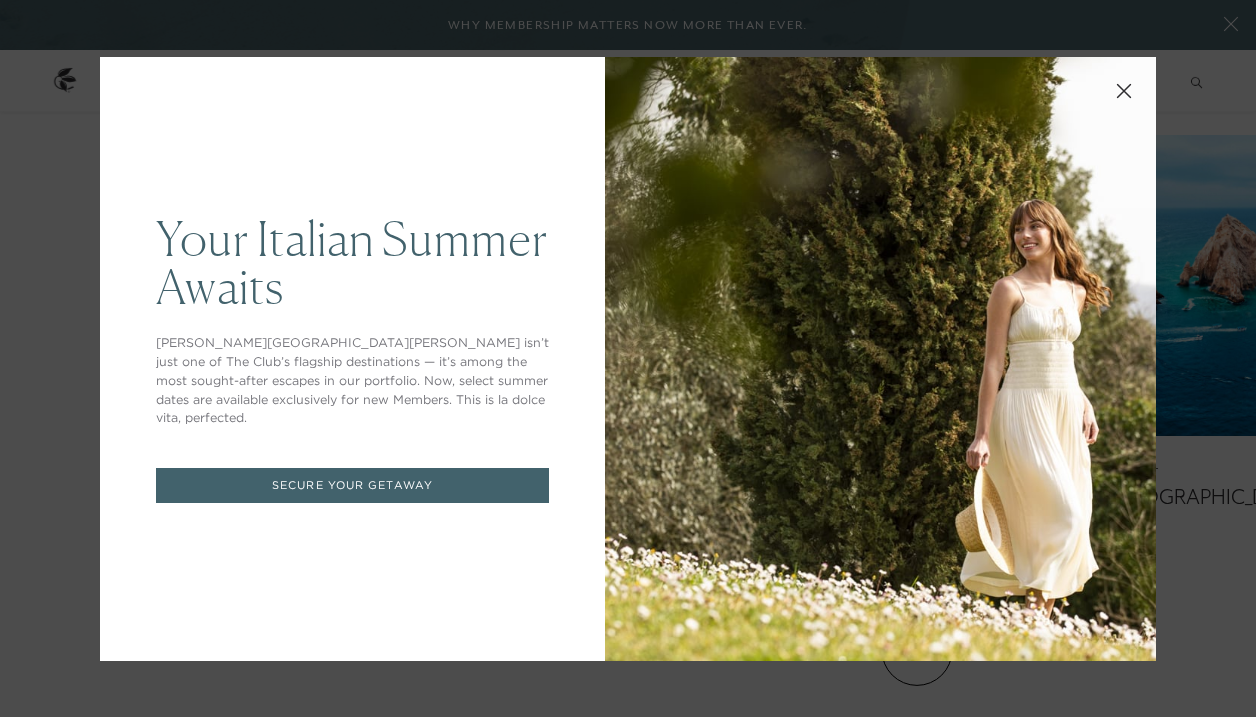 scroll, scrollTop: 0, scrollLeft: 0, axis: both 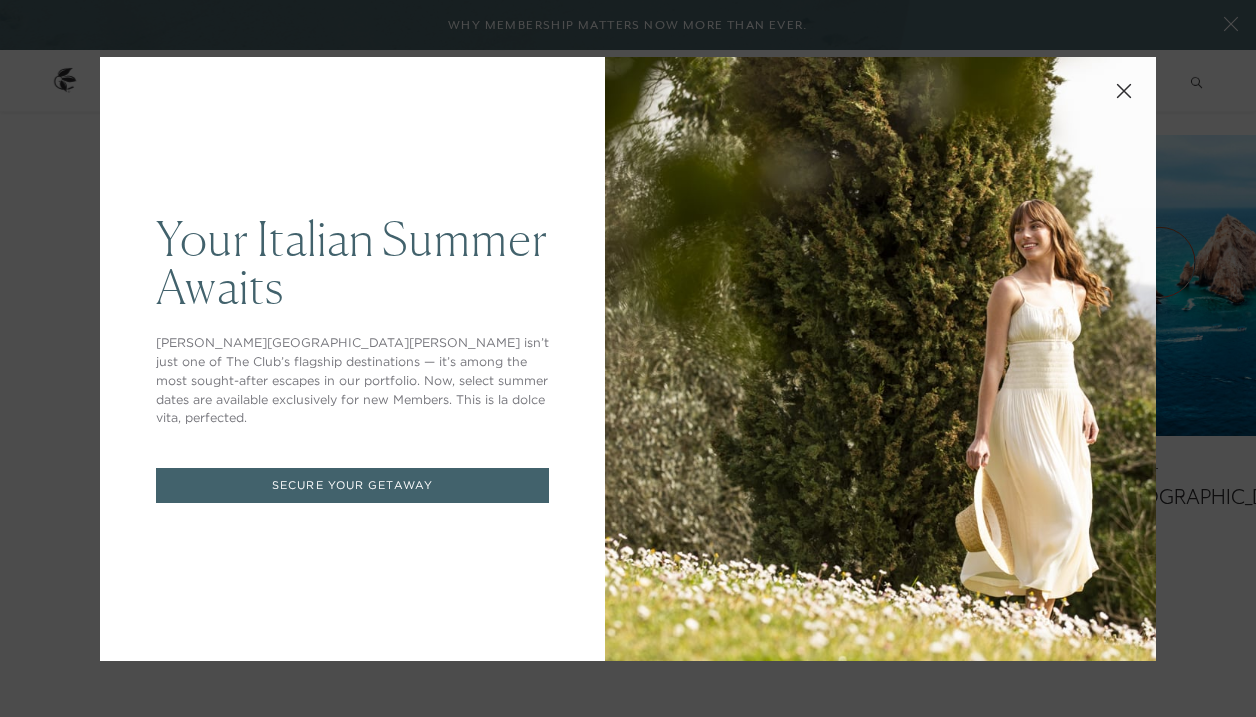 drag, startPoint x: 1160, startPoint y: 262, endPoint x: 1212, endPoint y: 286, distance: 57.271286 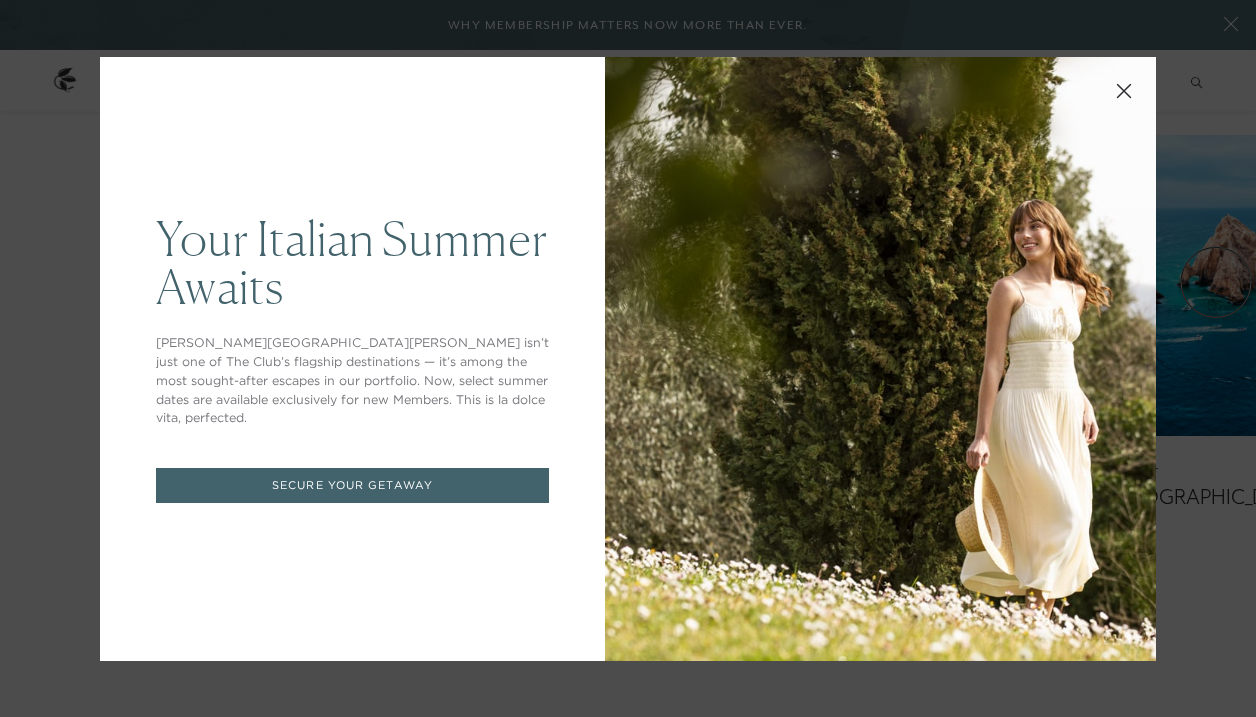 click 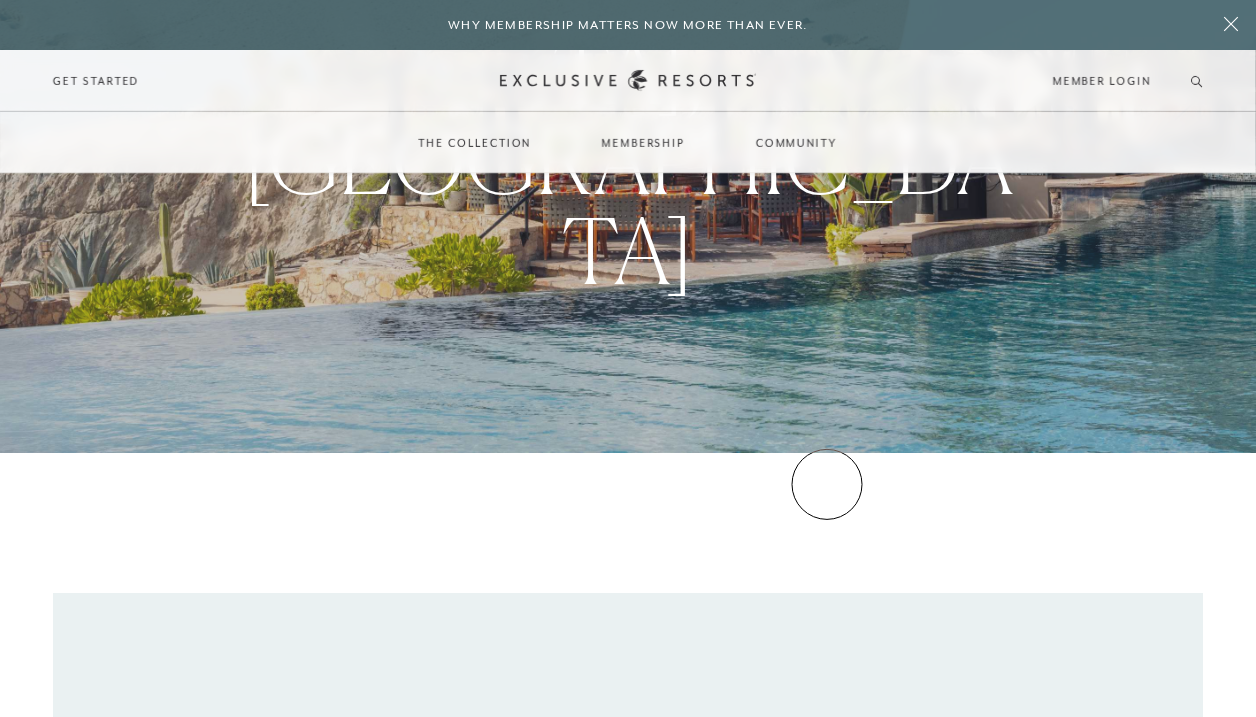 scroll, scrollTop: 0, scrollLeft: 0, axis: both 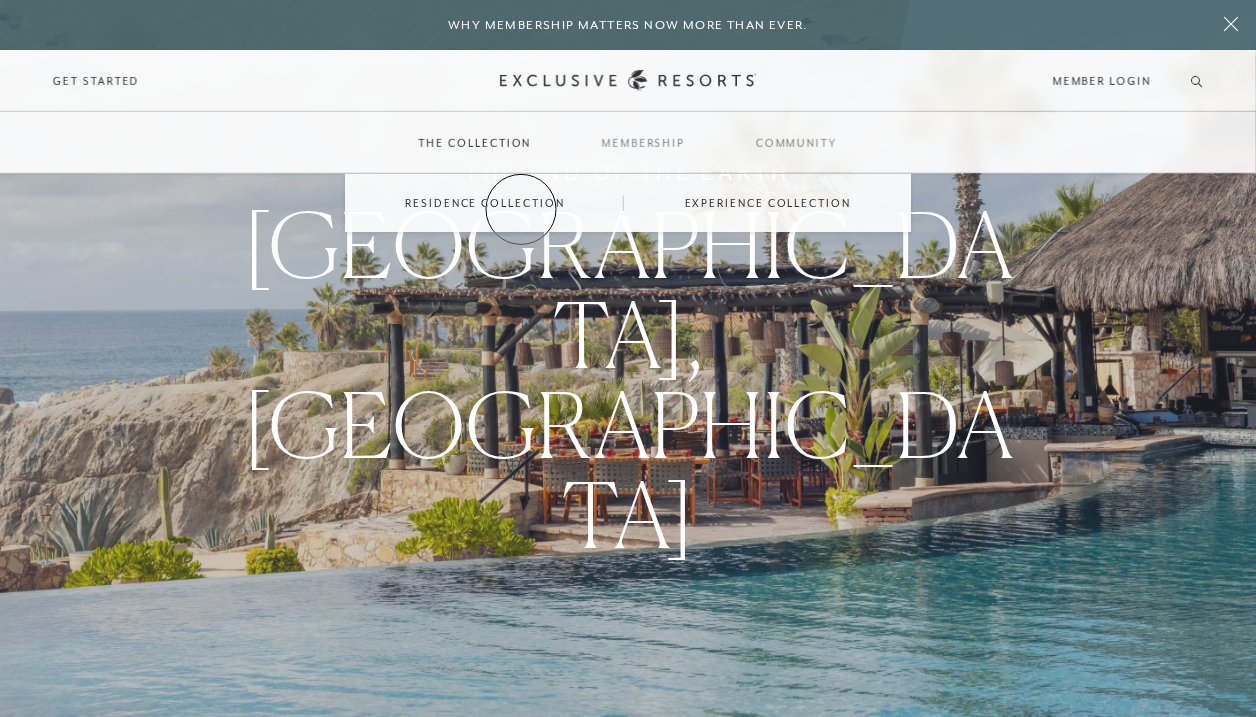 click on "Residence Collection" at bounding box center (484, 203) 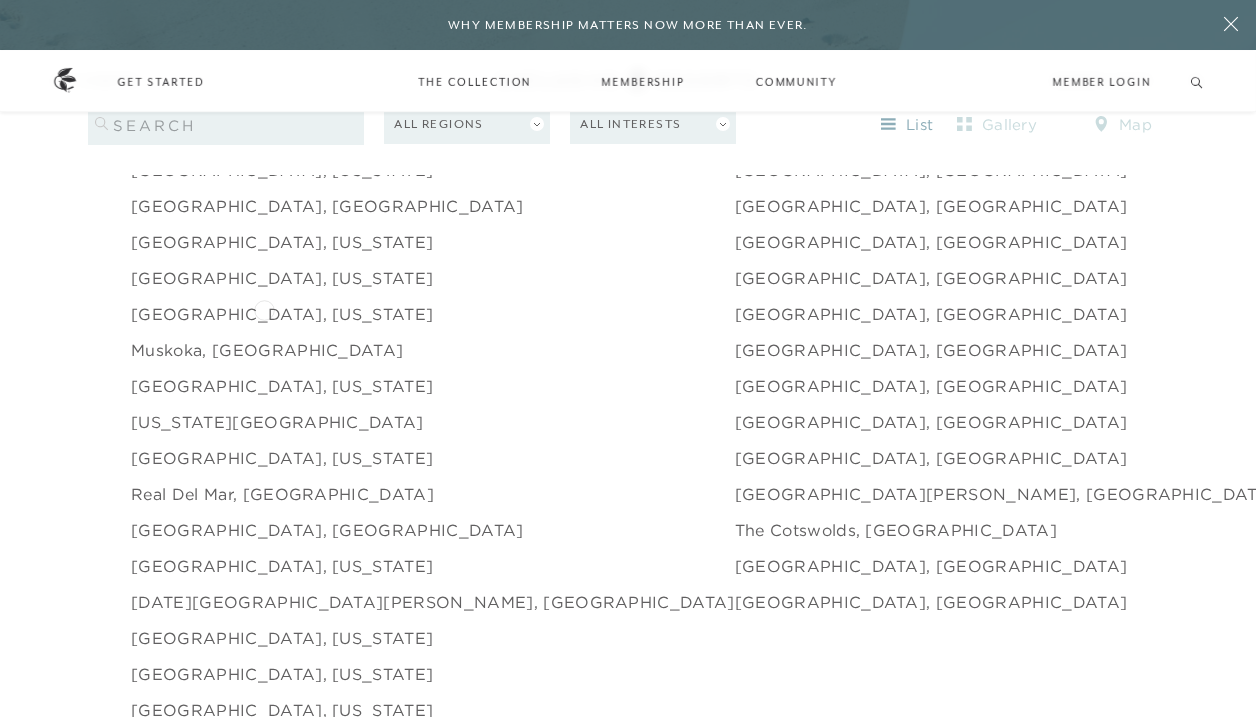 scroll, scrollTop: 2768, scrollLeft: 0, axis: vertical 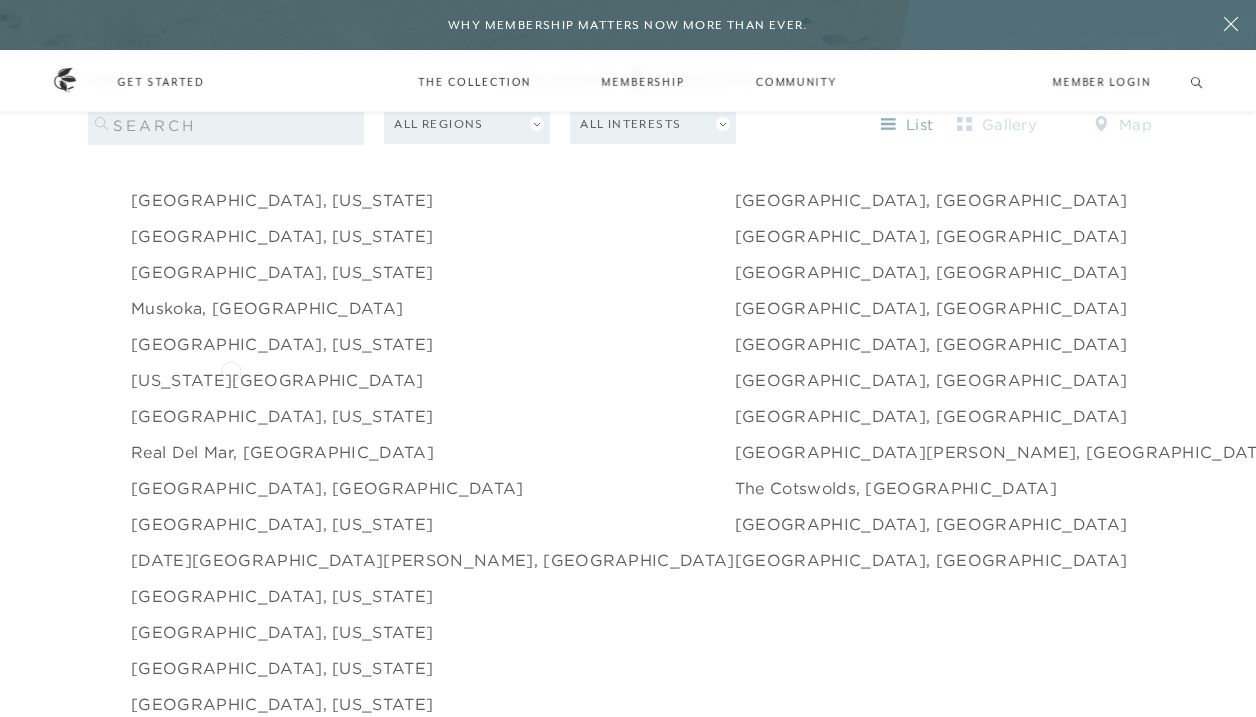 click on "[US_STATE][GEOGRAPHIC_DATA]" 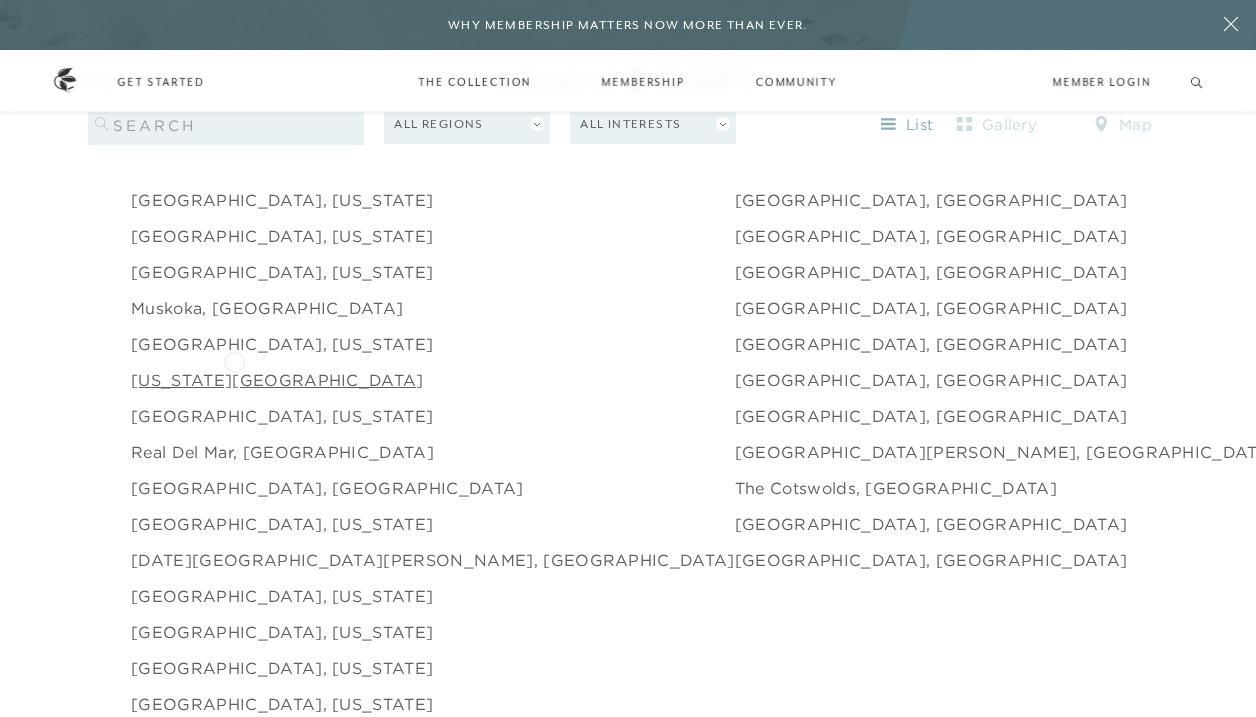 click on "[US_STATE][GEOGRAPHIC_DATA]" at bounding box center (277, 380) 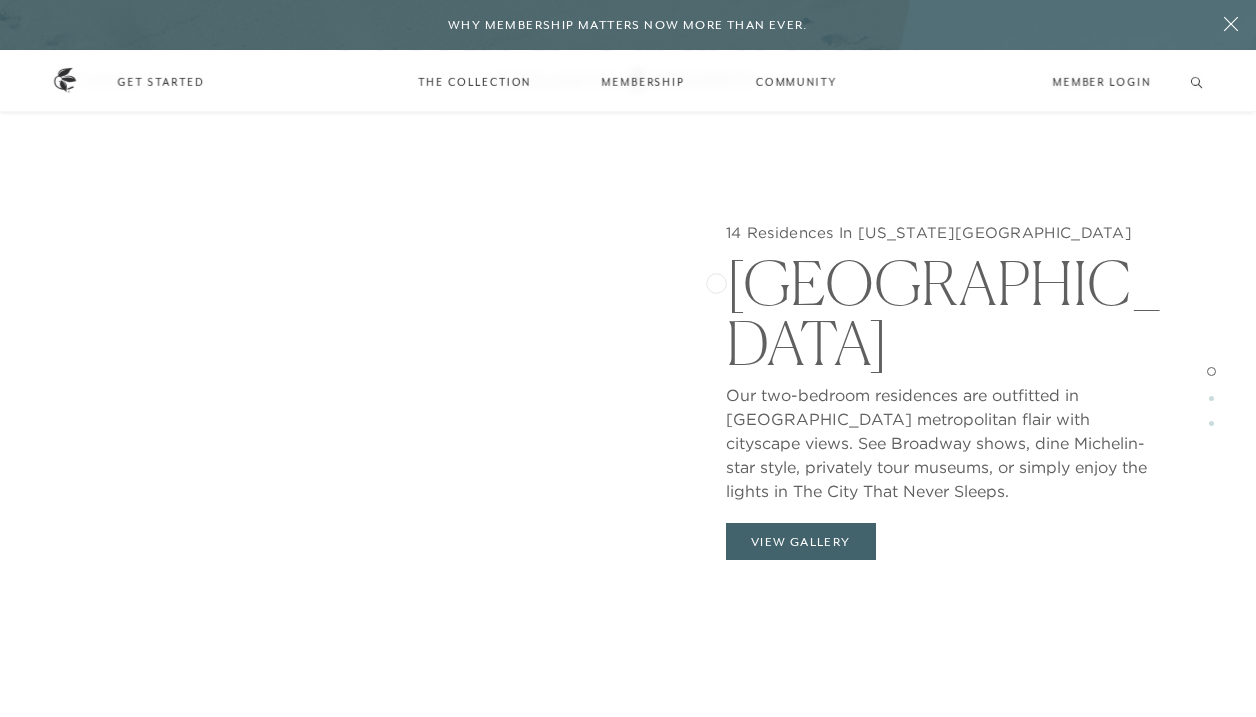 scroll, scrollTop: 1840, scrollLeft: 0, axis: vertical 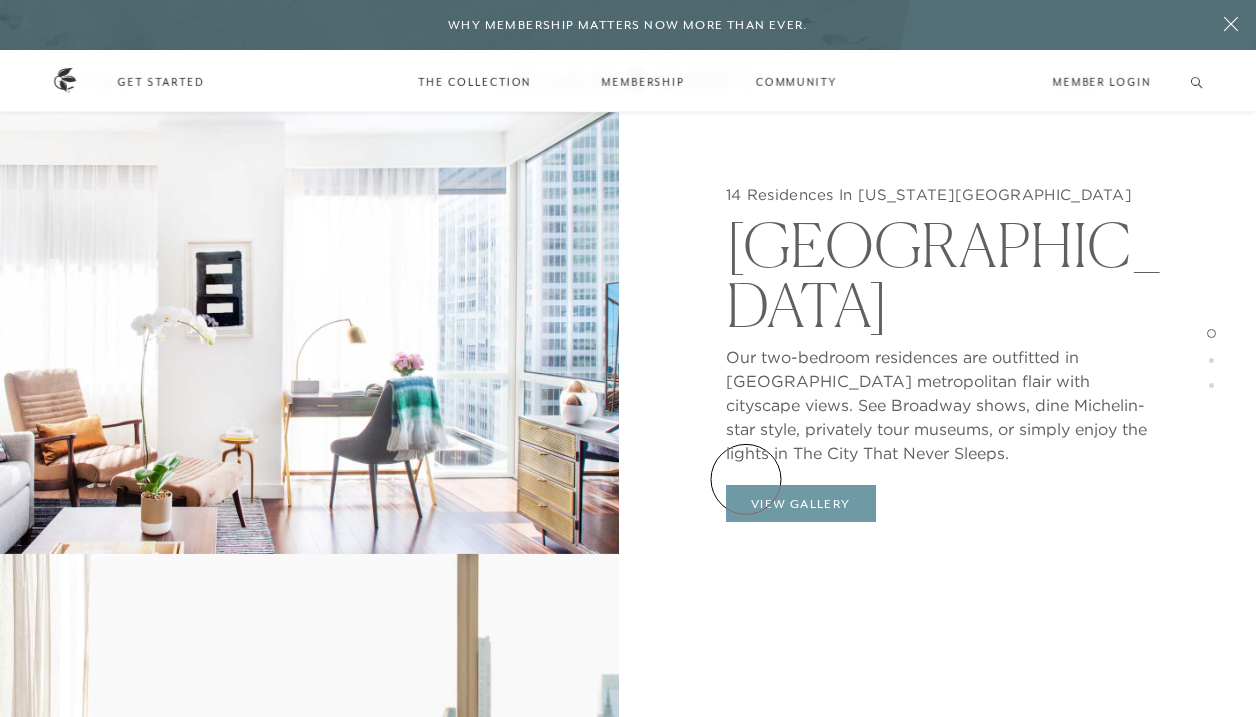 click on "View Gallery" at bounding box center [801, 504] 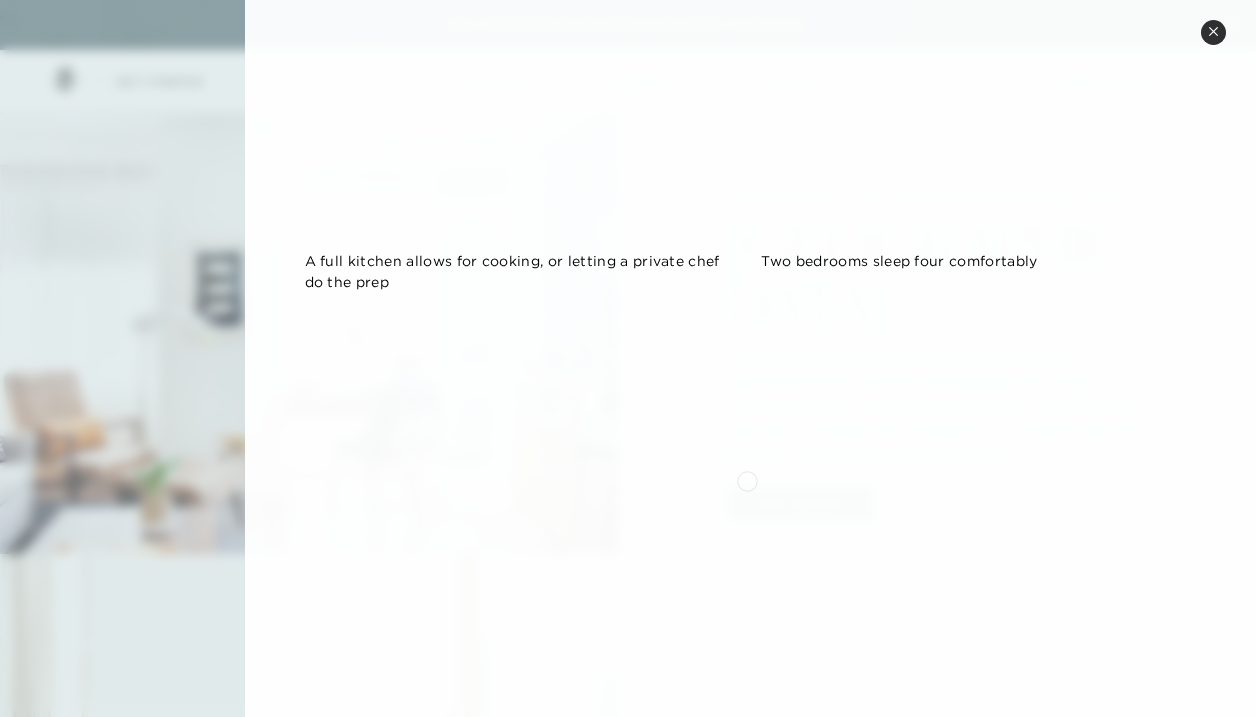 scroll, scrollTop: 734, scrollLeft: 0, axis: vertical 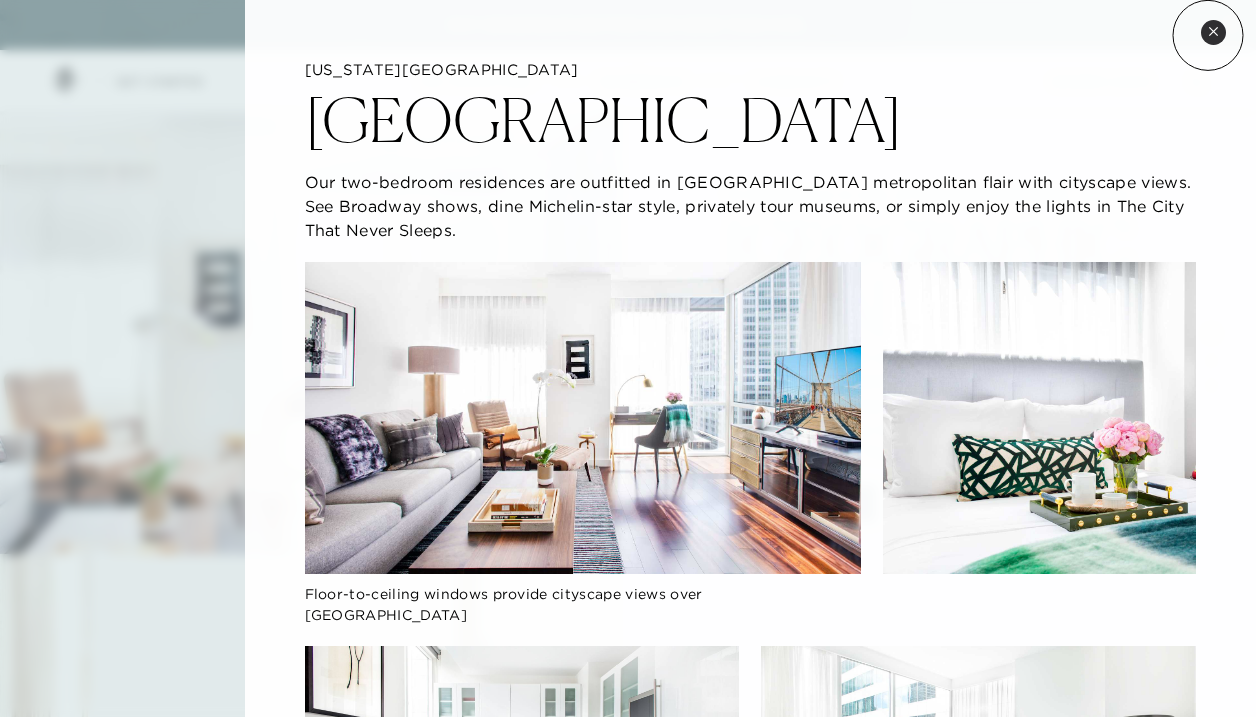 click 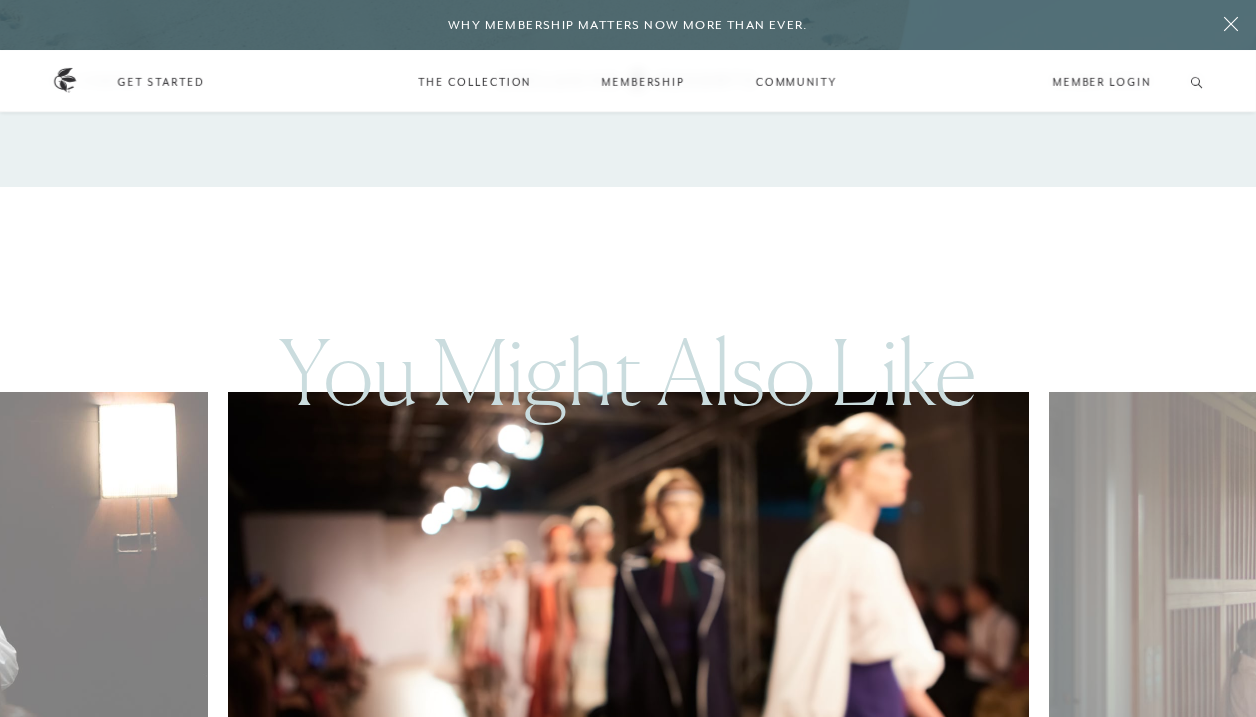 scroll, scrollTop: 5982, scrollLeft: 0, axis: vertical 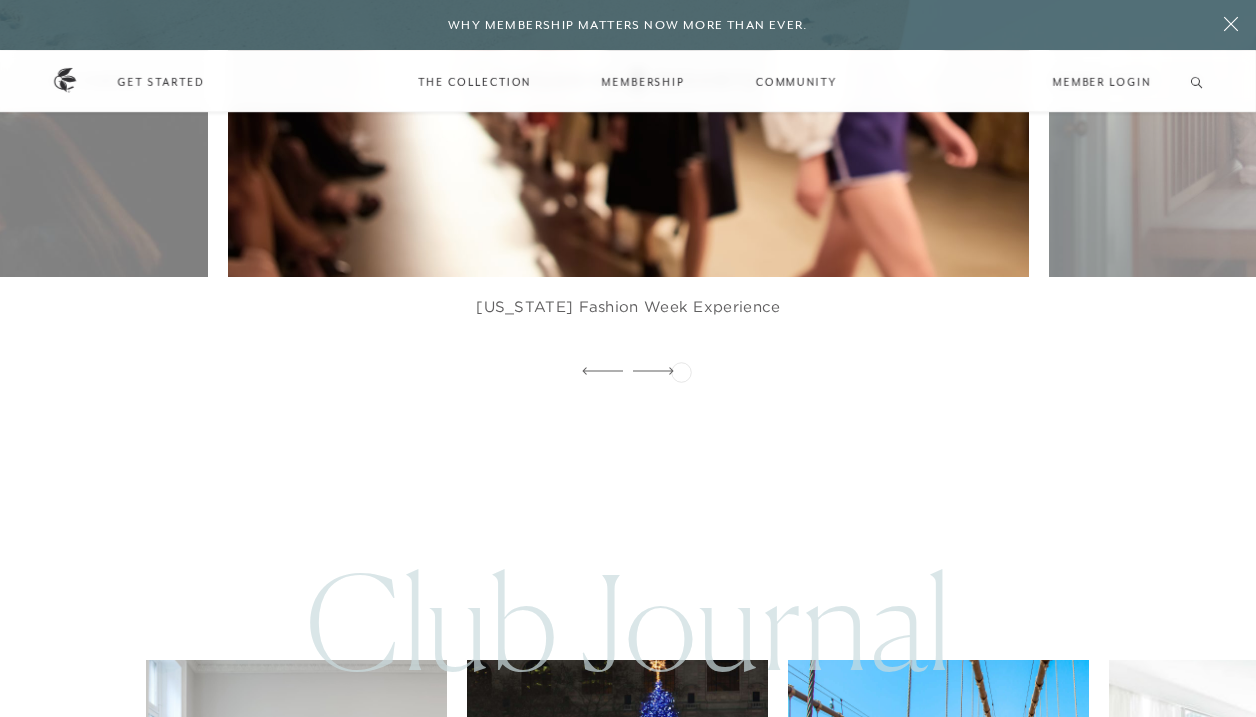click 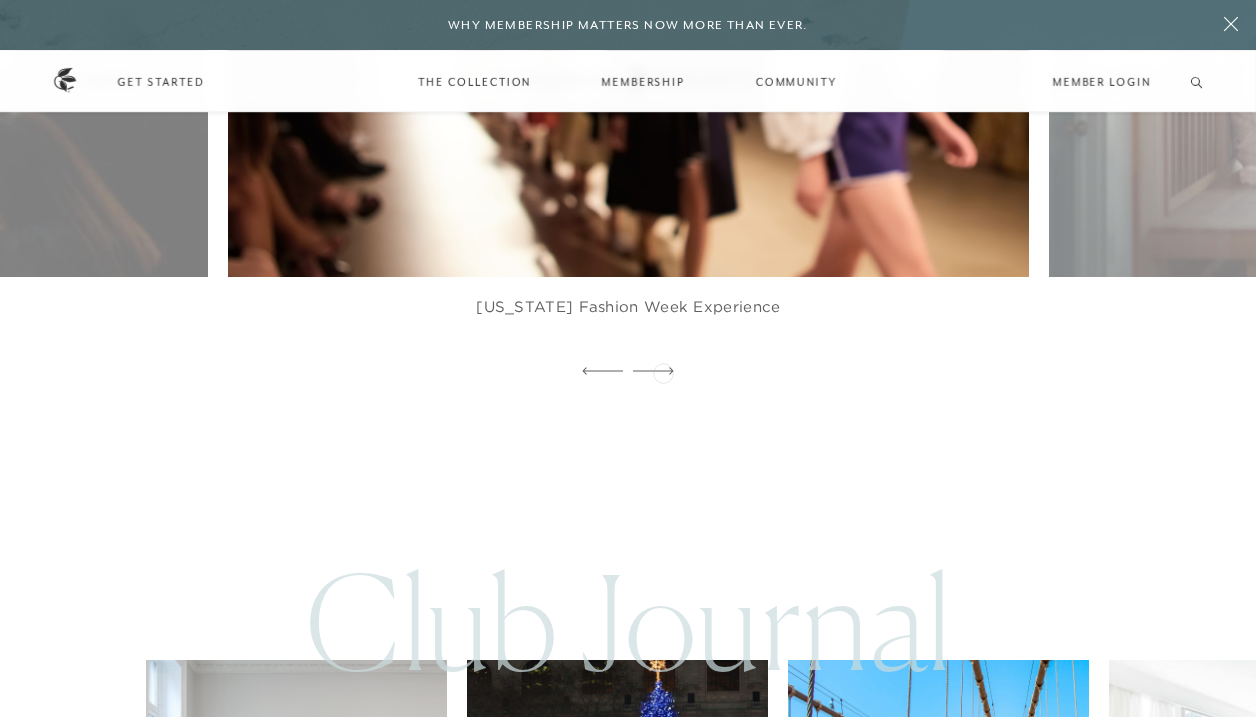 click 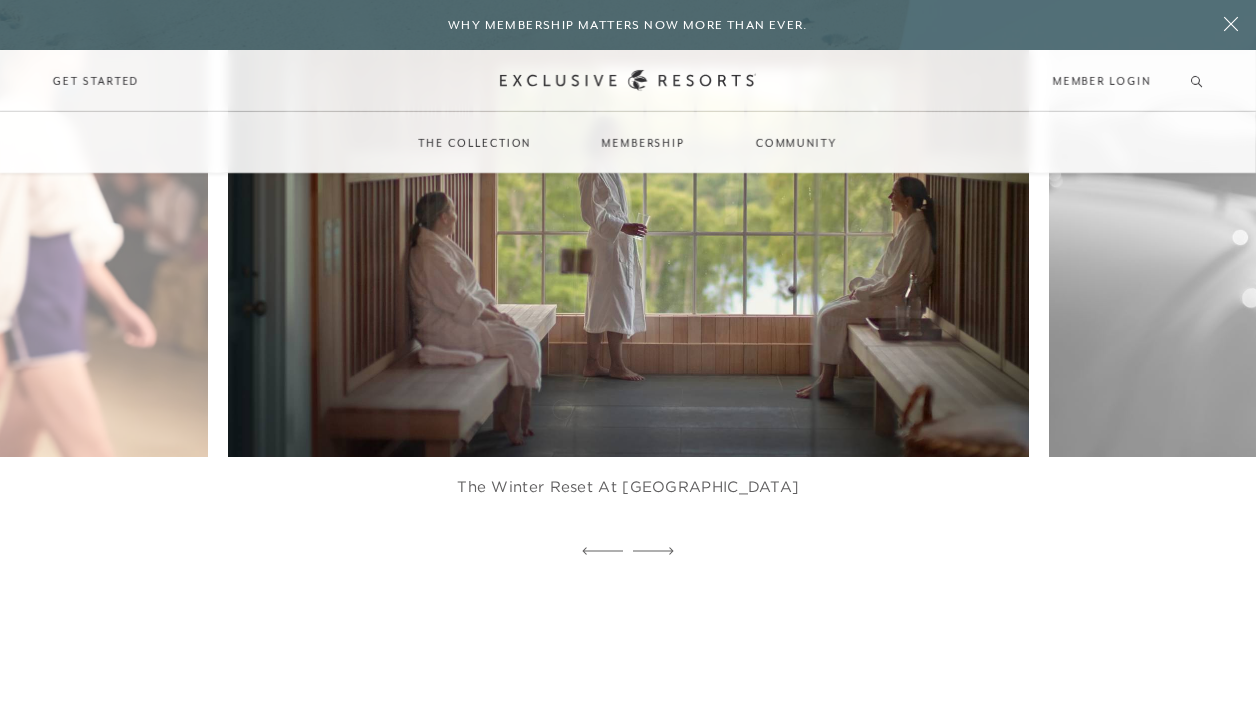 scroll, scrollTop: 5797, scrollLeft: 0, axis: vertical 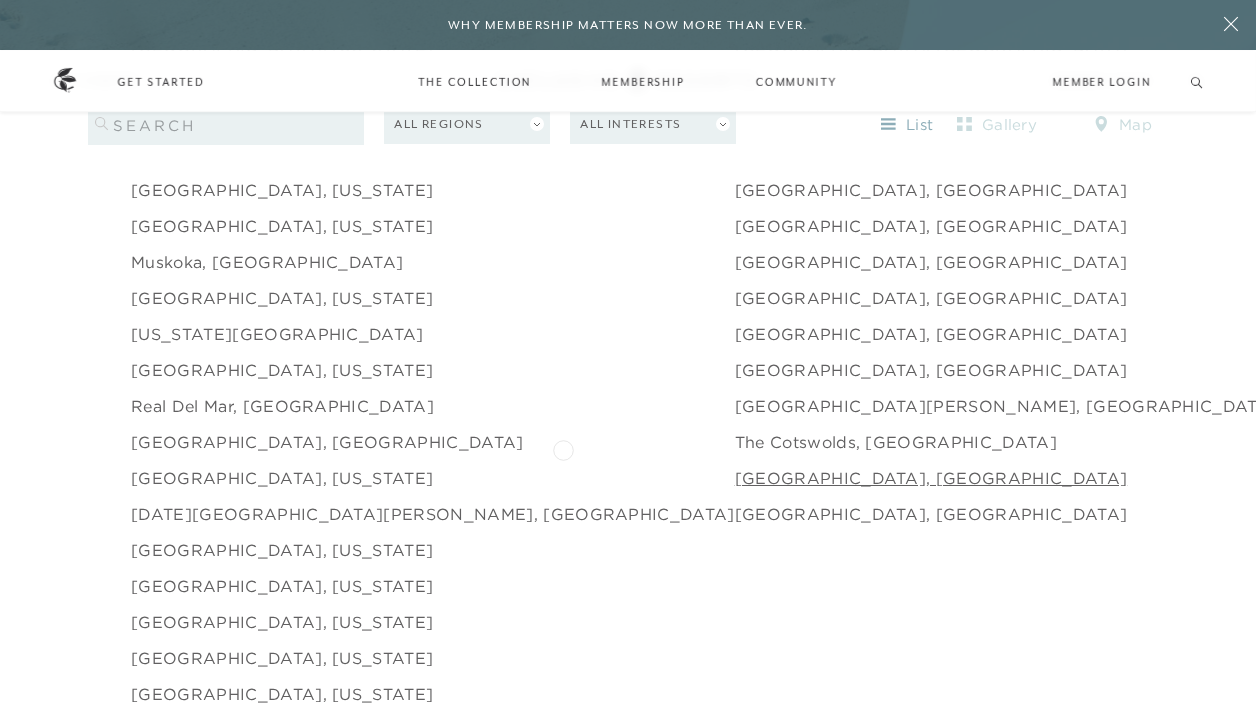 click on "[GEOGRAPHIC_DATA], [GEOGRAPHIC_DATA]" at bounding box center [931, 478] 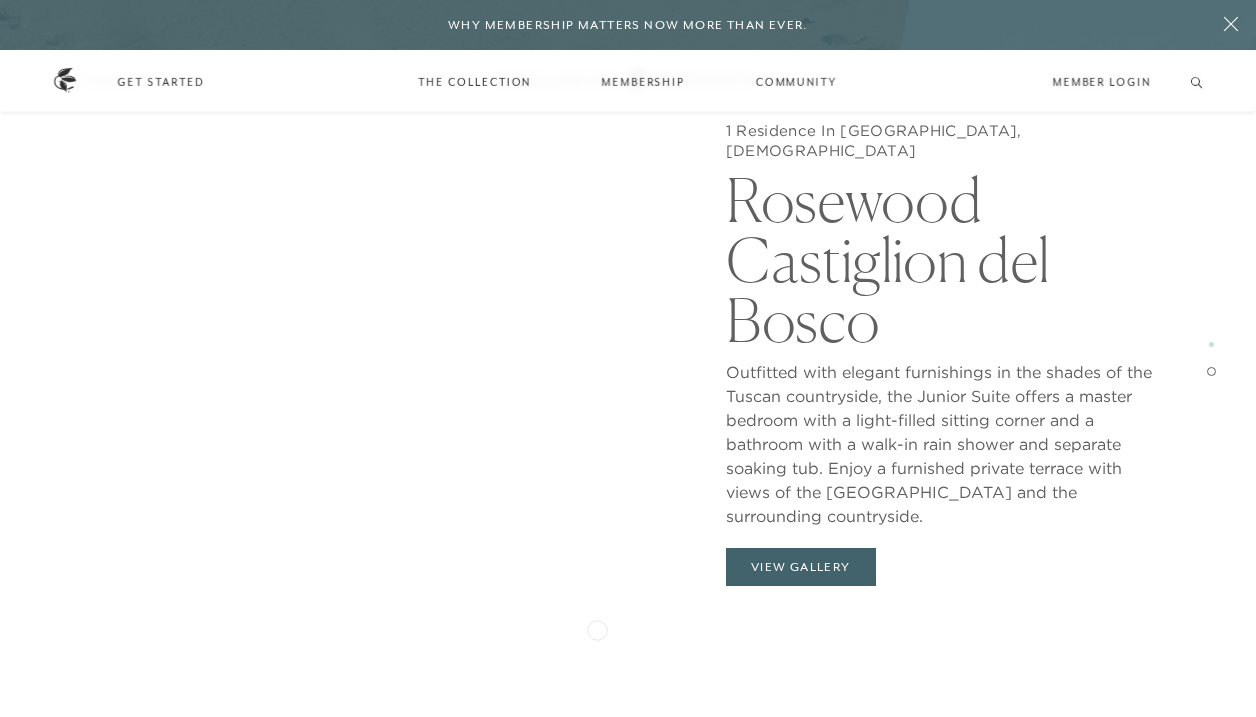 scroll, scrollTop: 2767, scrollLeft: 0, axis: vertical 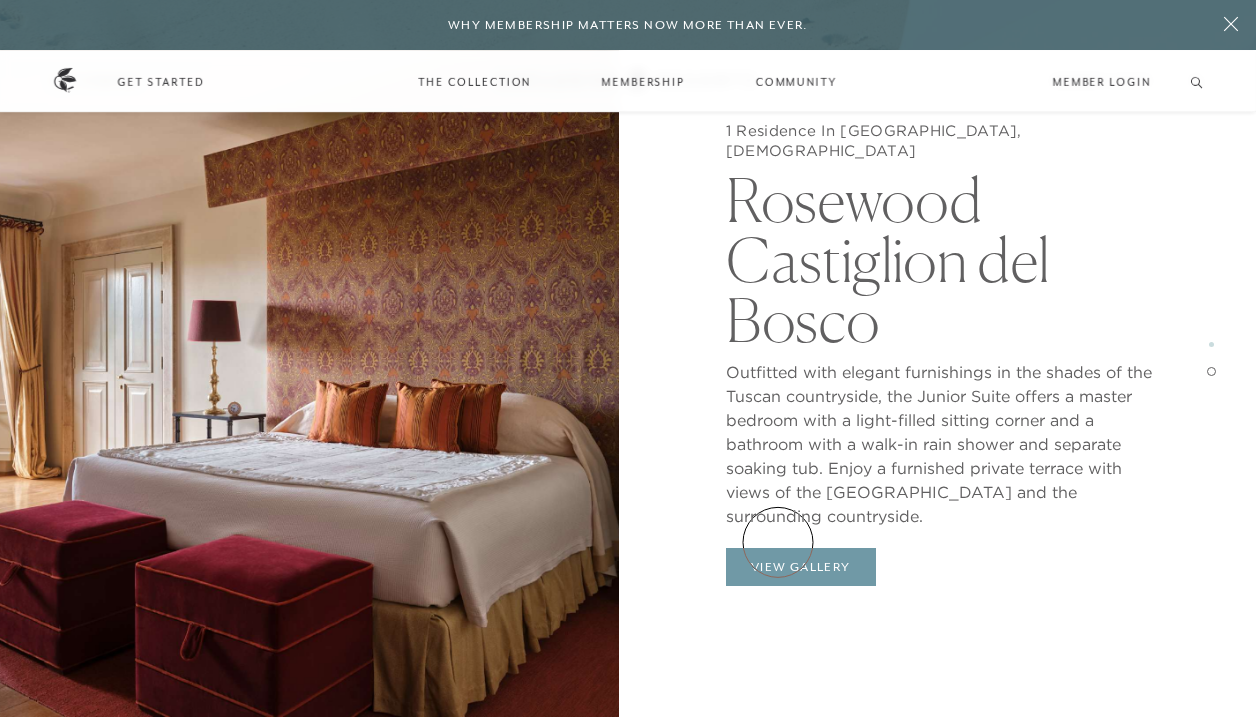 click on "View Gallery" at bounding box center (801, 567) 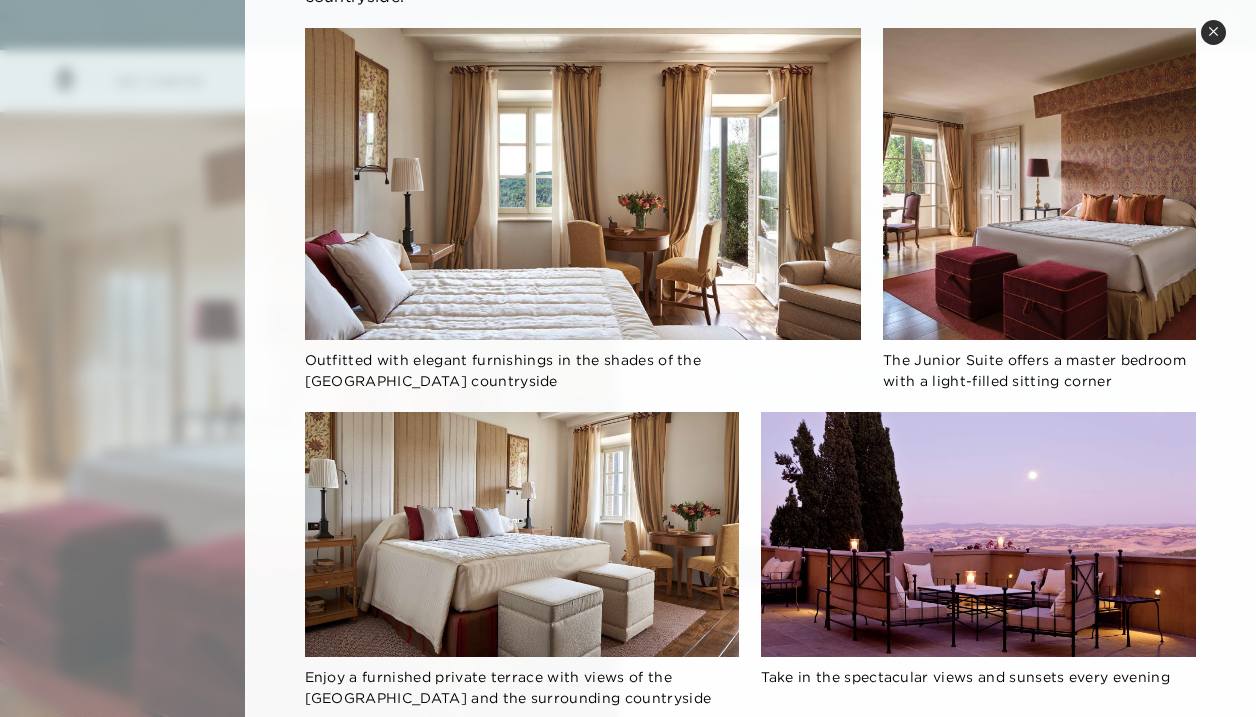 scroll, scrollTop: 0, scrollLeft: 0, axis: both 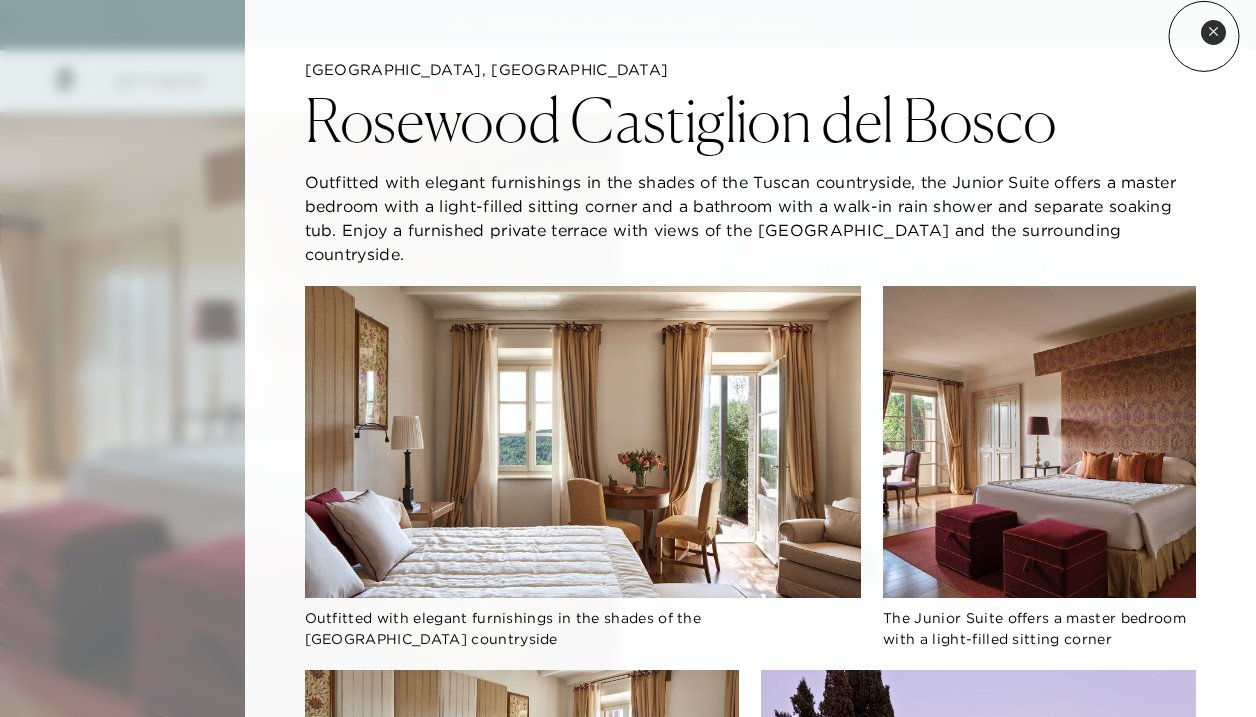 click on "Close quickview" at bounding box center (1213, 32) 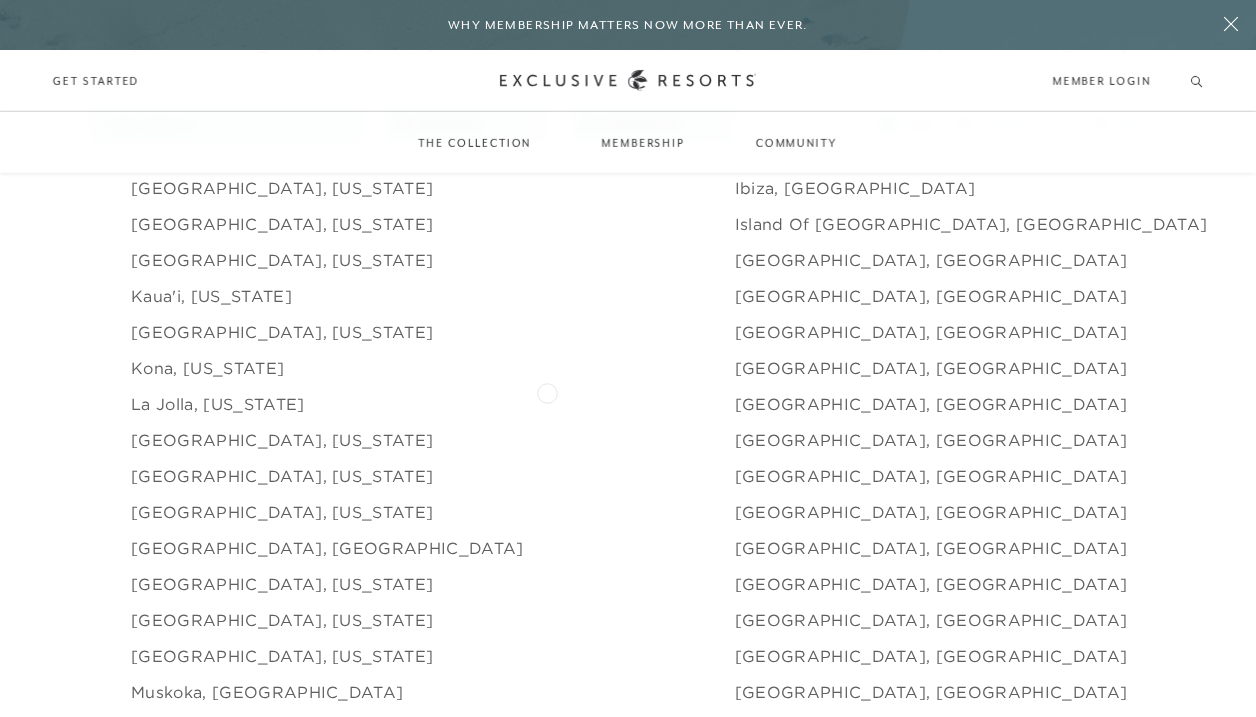scroll, scrollTop: 2183, scrollLeft: 0, axis: vertical 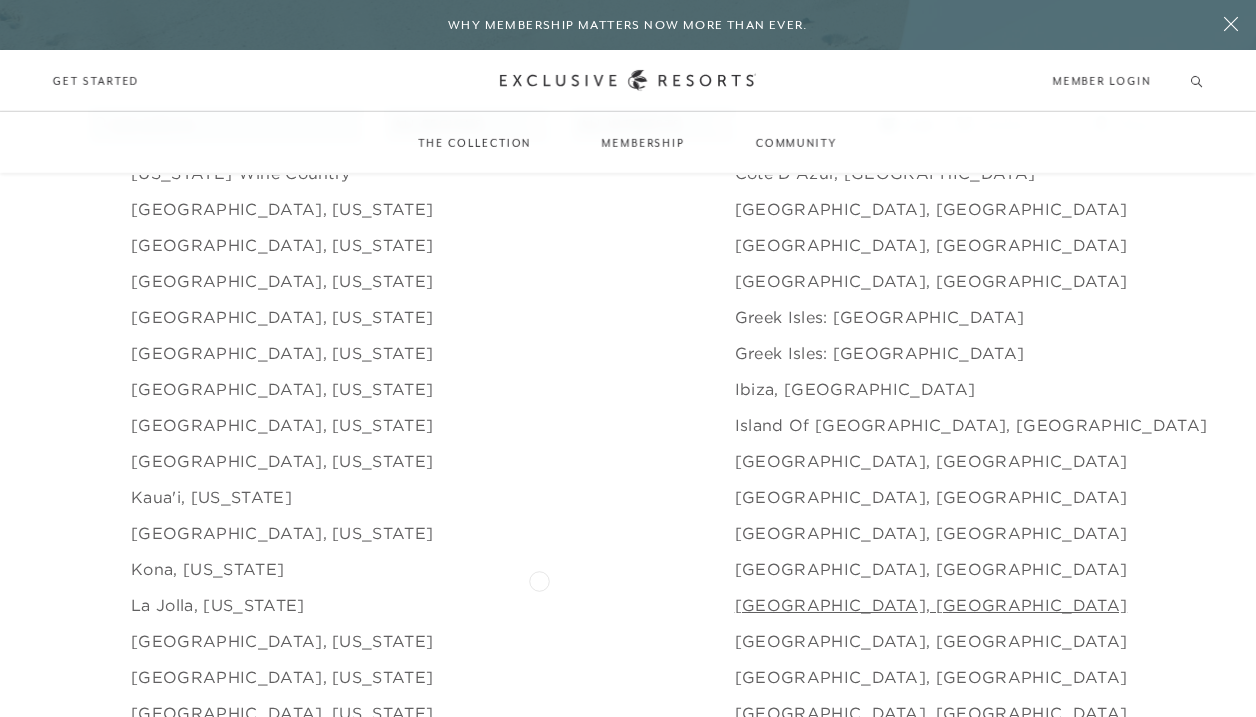 click on "[GEOGRAPHIC_DATA], [GEOGRAPHIC_DATA]" at bounding box center (931, 605) 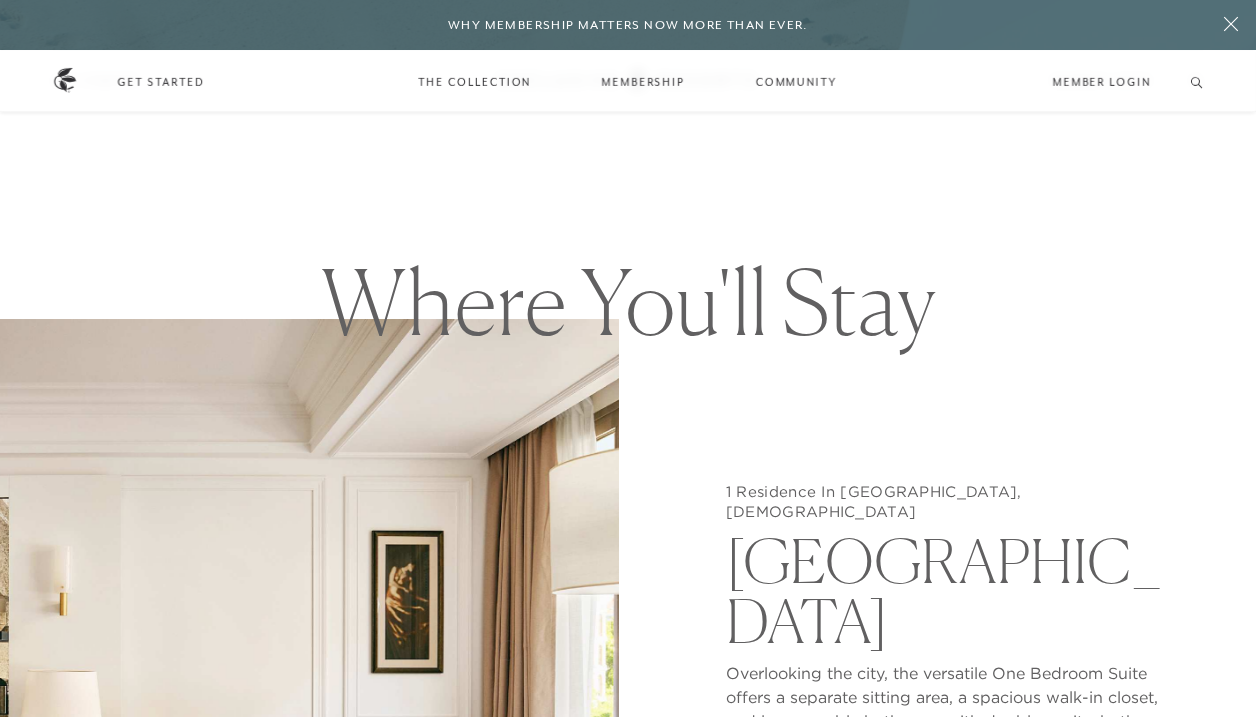 scroll, scrollTop: 1762, scrollLeft: 0, axis: vertical 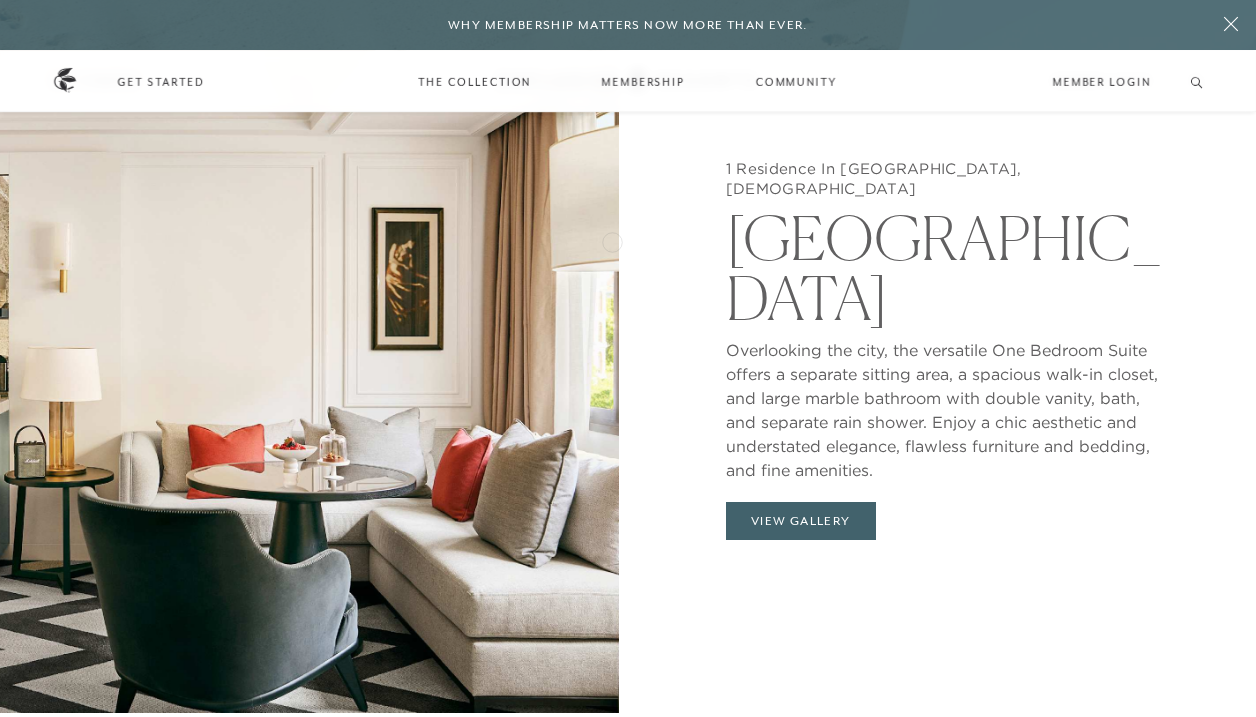 click on "Skip to main content Why Membership Matters Now More Than Ever. For the Well-Traveled Future-Proof. Passport-Ready. You can’t control the economy. But you can control how — and where — you spend your most valuable currency: time. As costs climb and markets fluctuate, The Club’s set-pricing model — backed by a $1B portfolio of owned and operated real estate — offers something increasingly rare: value you can plan around. READ MORE Schedule a Meeting Get Started Visit home page  Member Login  Schedule a Meeting Get Started Back The Collection  Find paradise. 350+ residences. 75+ coveted destinations. Overview Residence Collection Experience Collection Back Membership  A club. A community. A way of life. Overview  Services & Standards  How it Works VIP Benefits Inquire now Back Community  Join The Club. Build a Network. Overview Club Journal Search  Search  Inquire about membership  Member Login  Schedule a Meeting Get Started The Collection Residence Collection Experience Collection Membership" at bounding box center (628, 86) 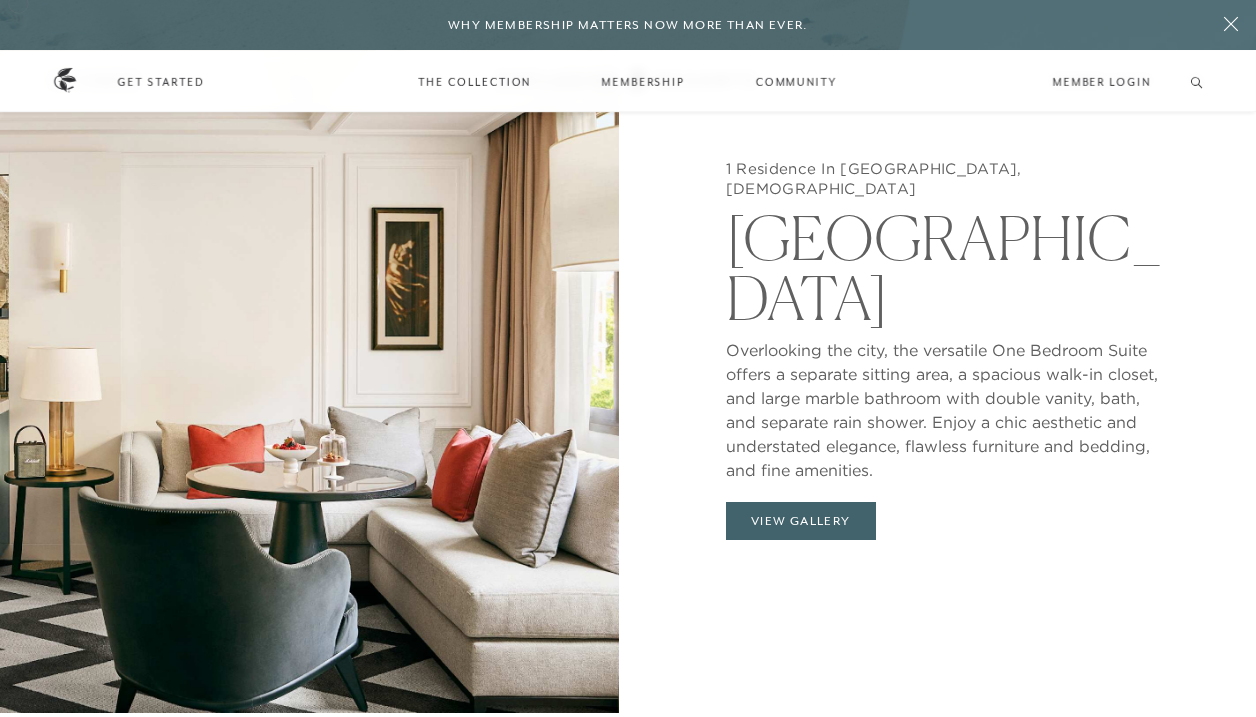 scroll, scrollTop: 2183, scrollLeft: 0, axis: vertical 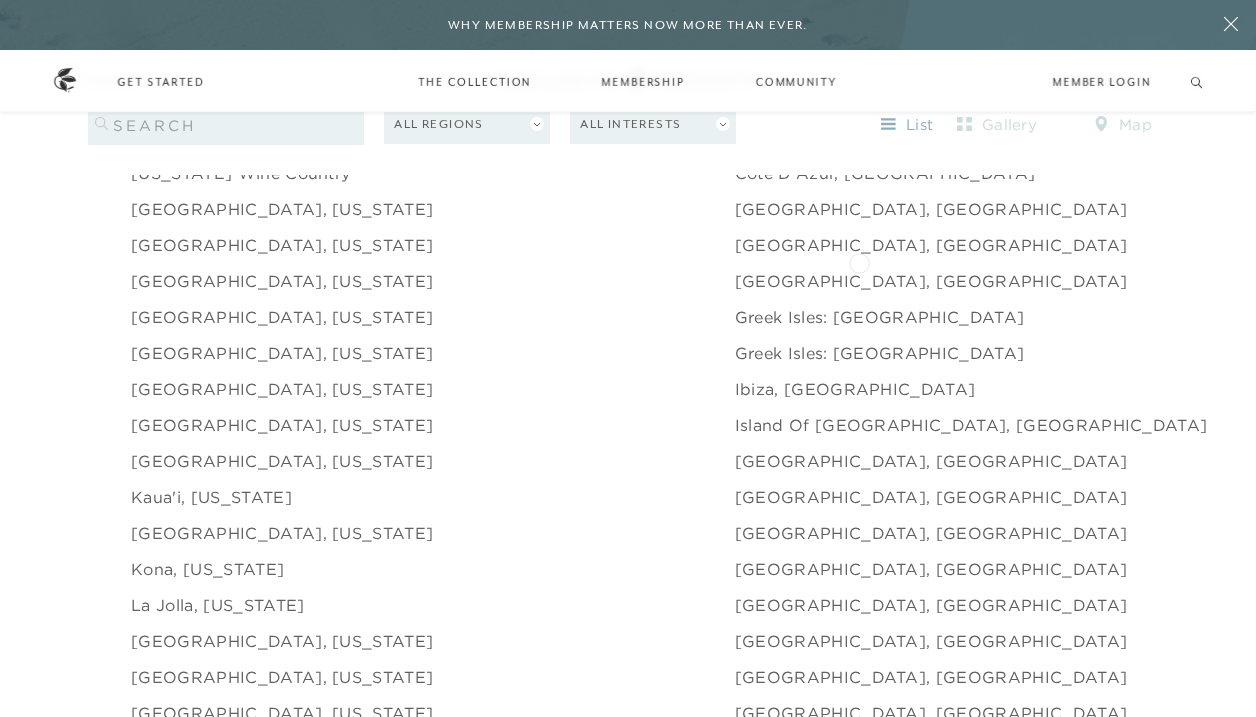 click on "St. Barts, [GEOGRAPHIC_DATA]" at bounding box center (1412, 281) 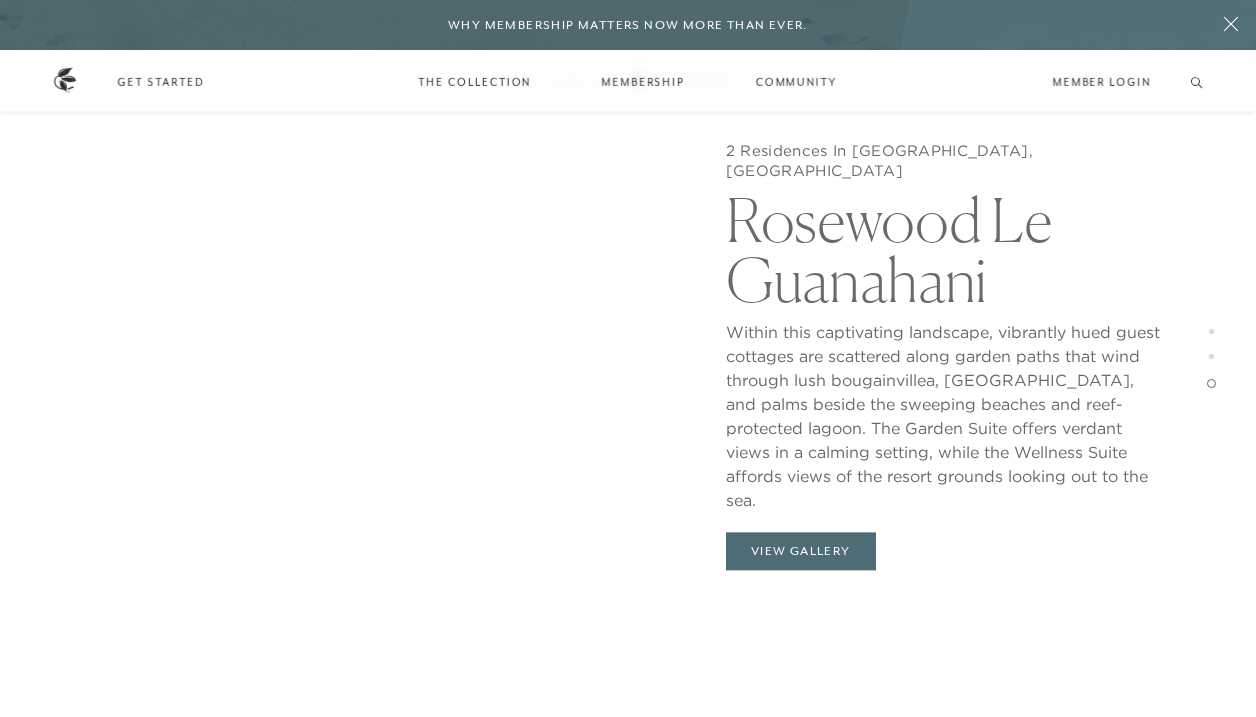scroll, scrollTop: 3347, scrollLeft: 0, axis: vertical 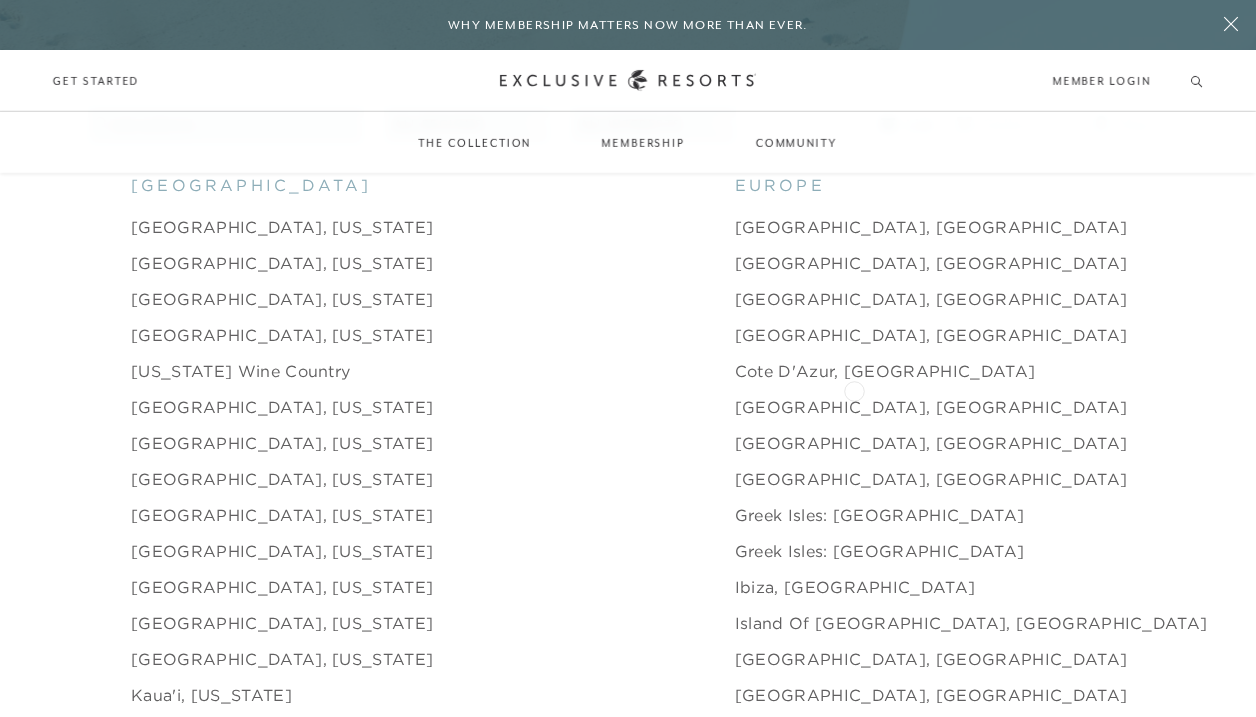 click on "[GEOGRAPHIC_DATA], [GEOGRAPHIC_DATA]" at bounding box center (1473, 407) 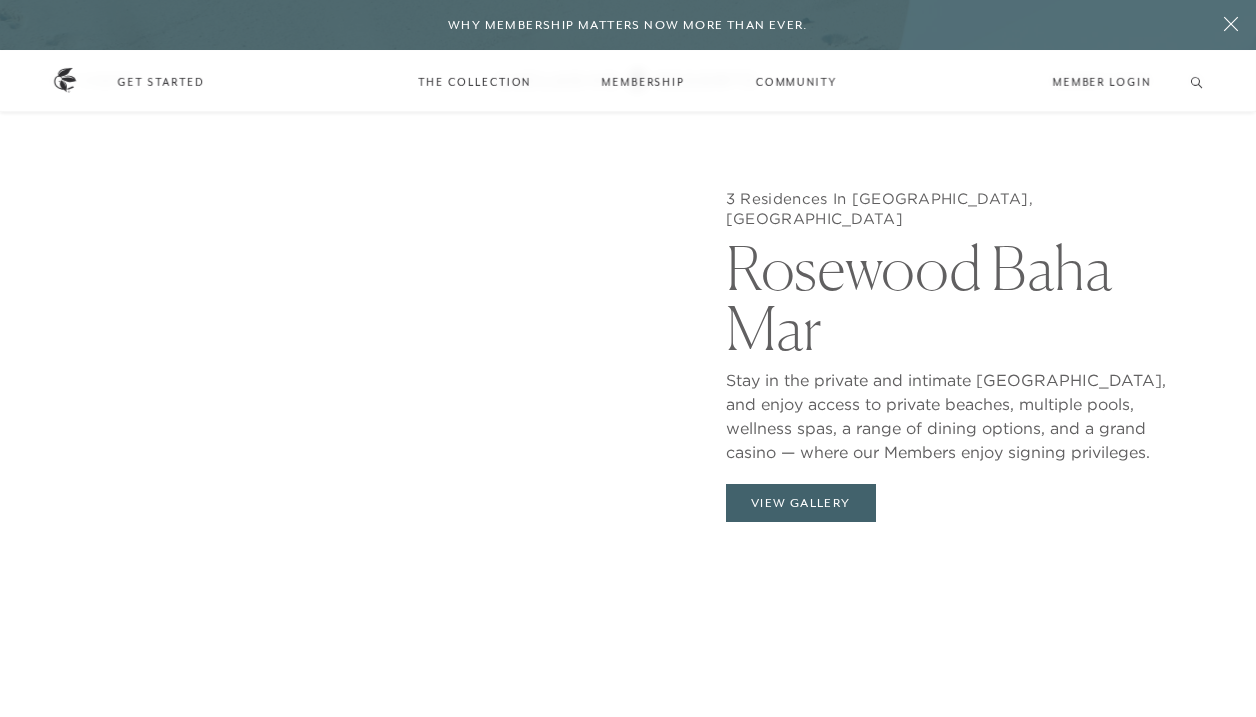 scroll, scrollTop: 1725, scrollLeft: 0, axis: vertical 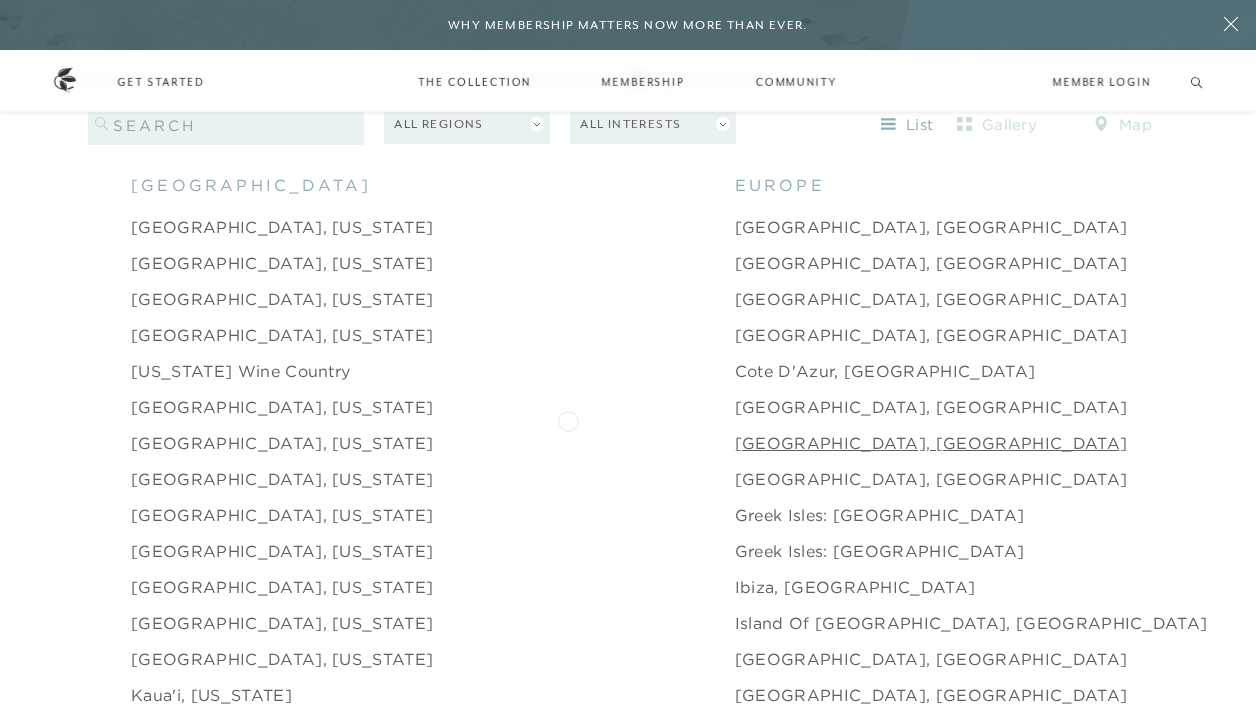 click on "[GEOGRAPHIC_DATA], [GEOGRAPHIC_DATA]" at bounding box center (931, 443) 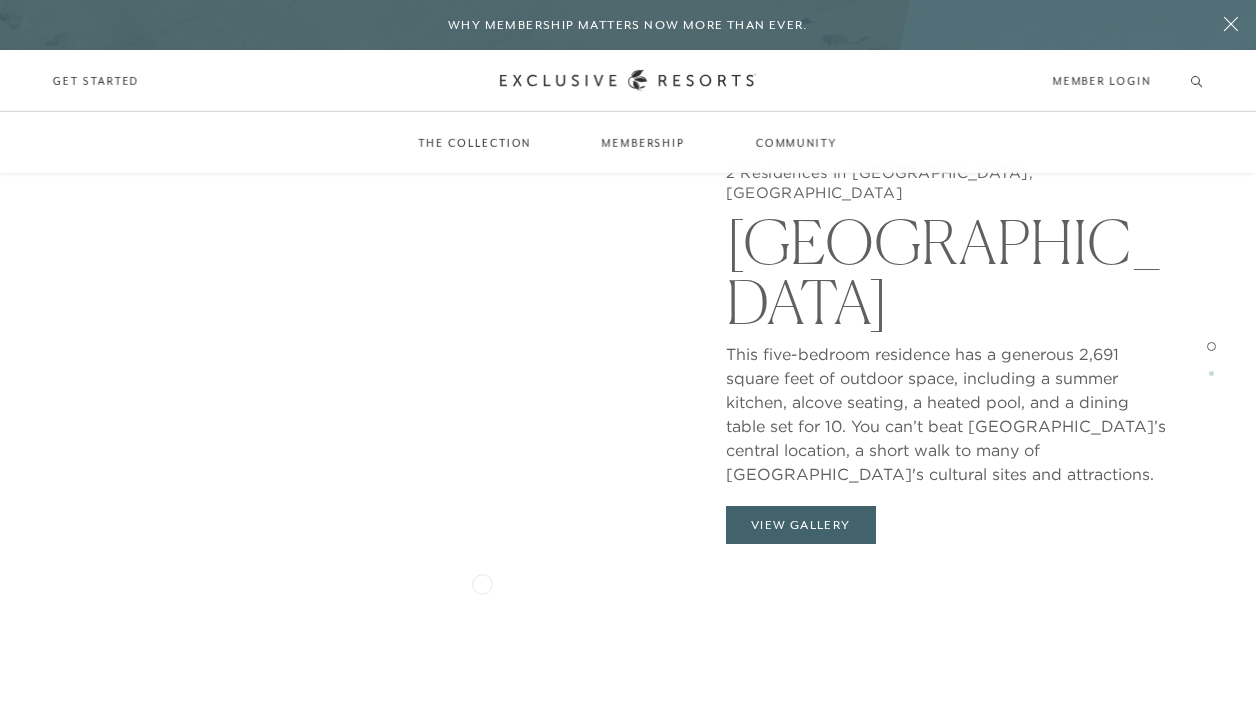 scroll, scrollTop: 2034, scrollLeft: 0, axis: vertical 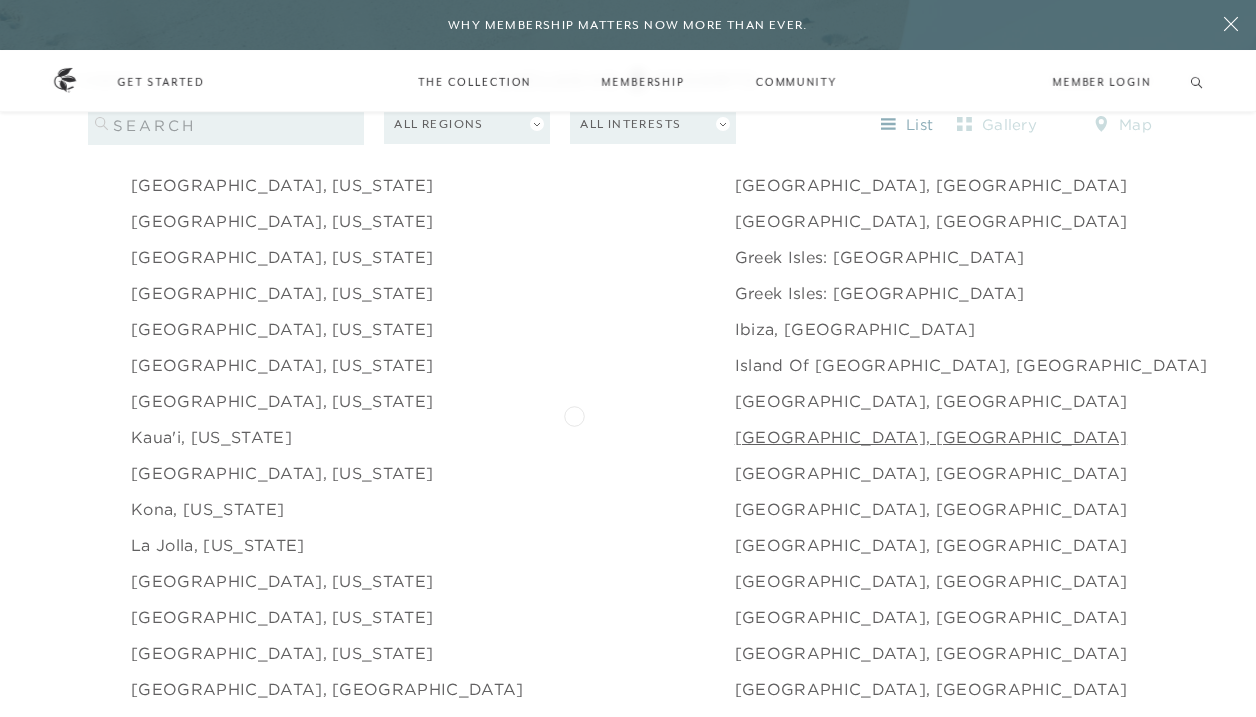 click on "[GEOGRAPHIC_DATA], [GEOGRAPHIC_DATA]" at bounding box center [931, 437] 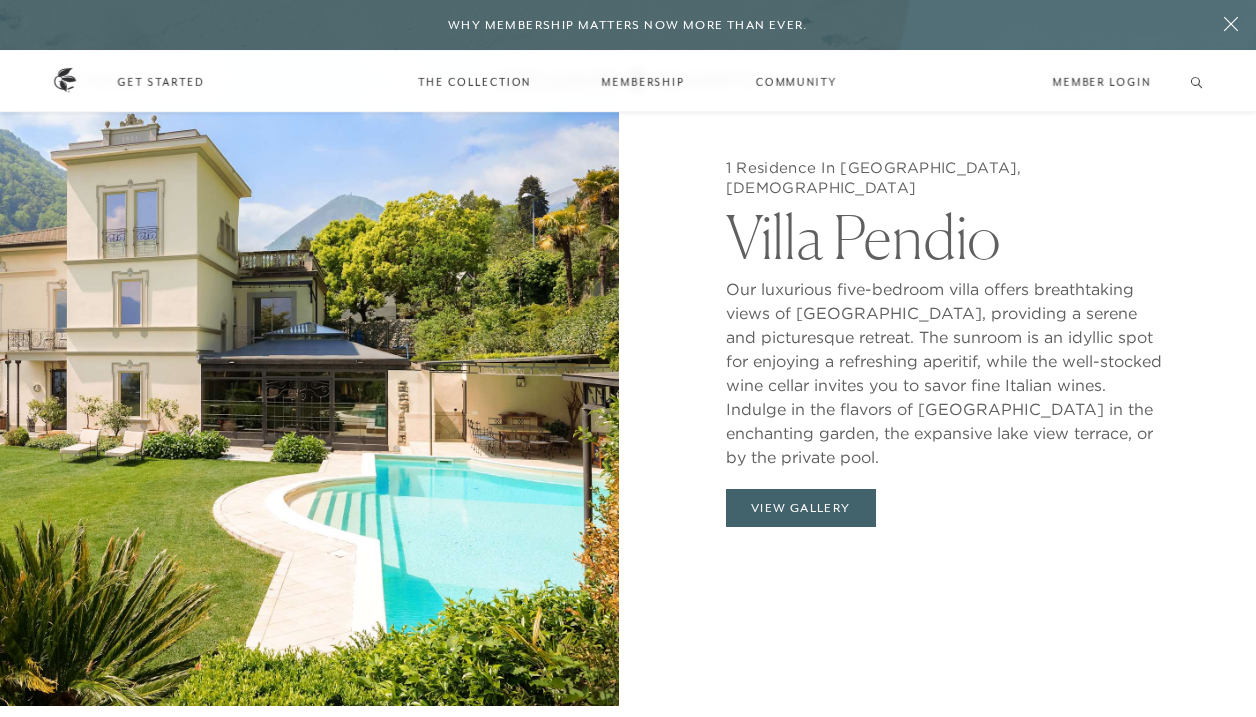 scroll, scrollTop: 1742, scrollLeft: 0, axis: vertical 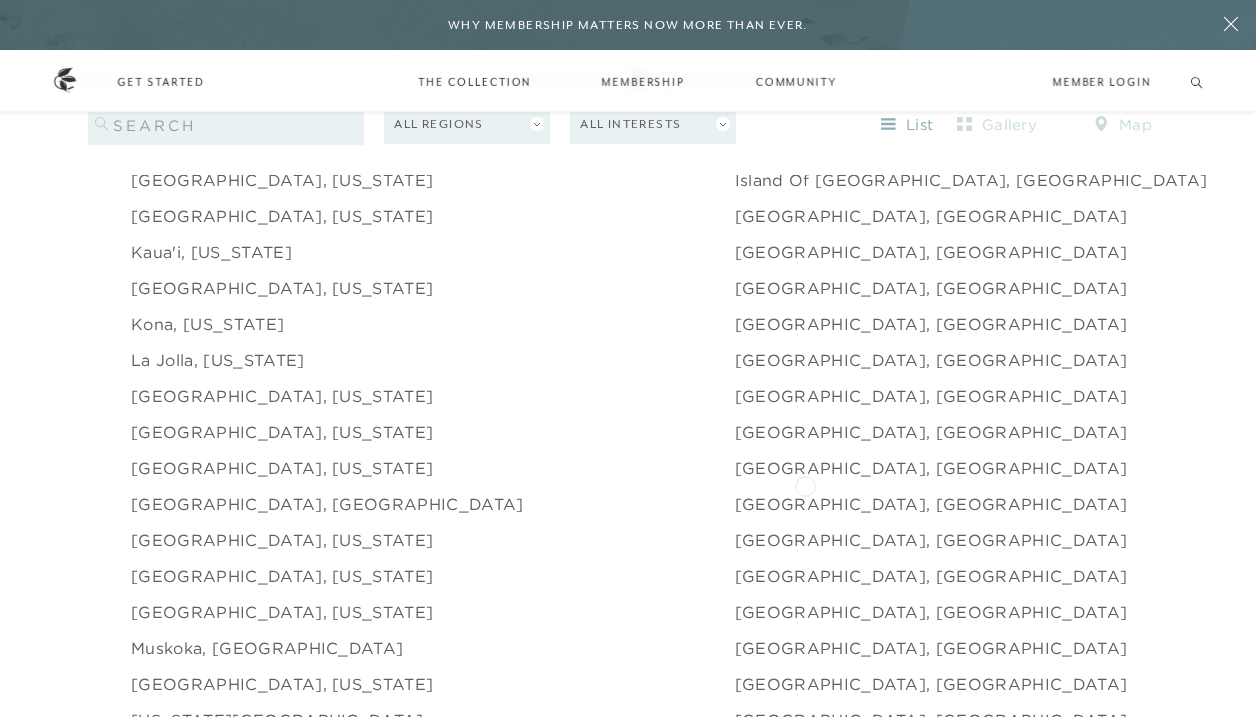 click on "[GEOGRAPHIC_DATA], [GEOGRAPHIC_DATA]" at bounding box center [1473, 504] 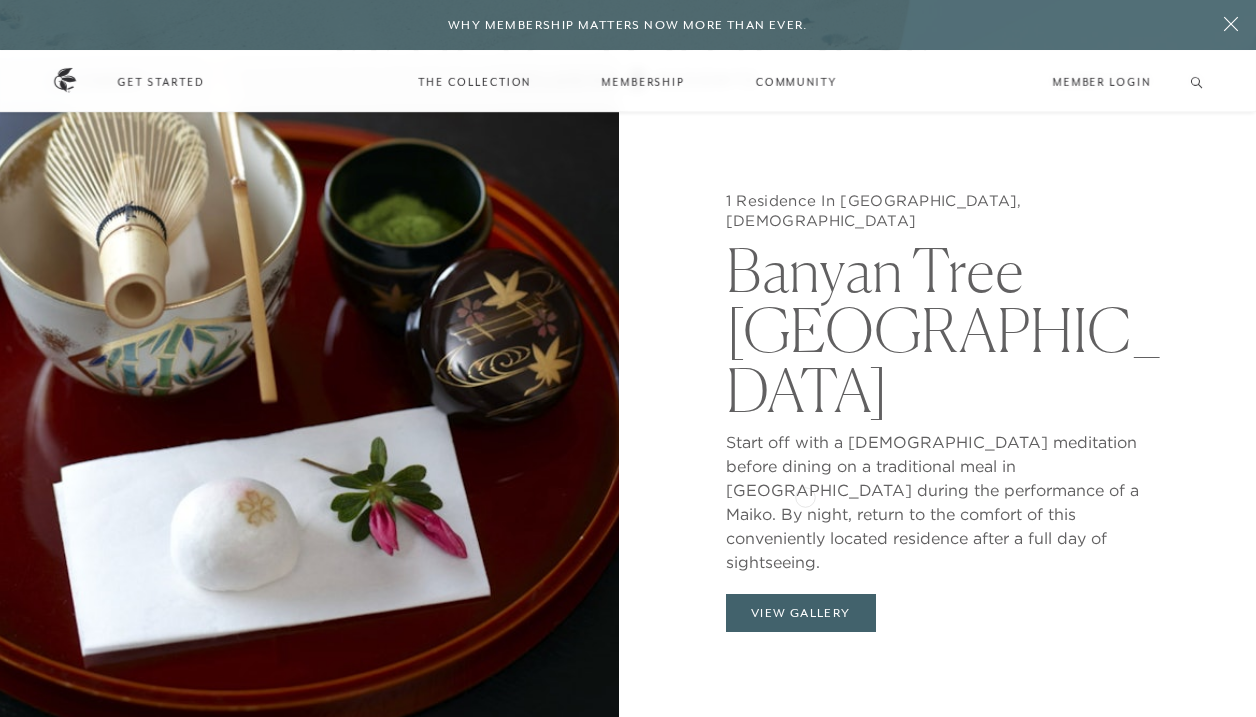 scroll, scrollTop: 1629, scrollLeft: 0, axis: vertical 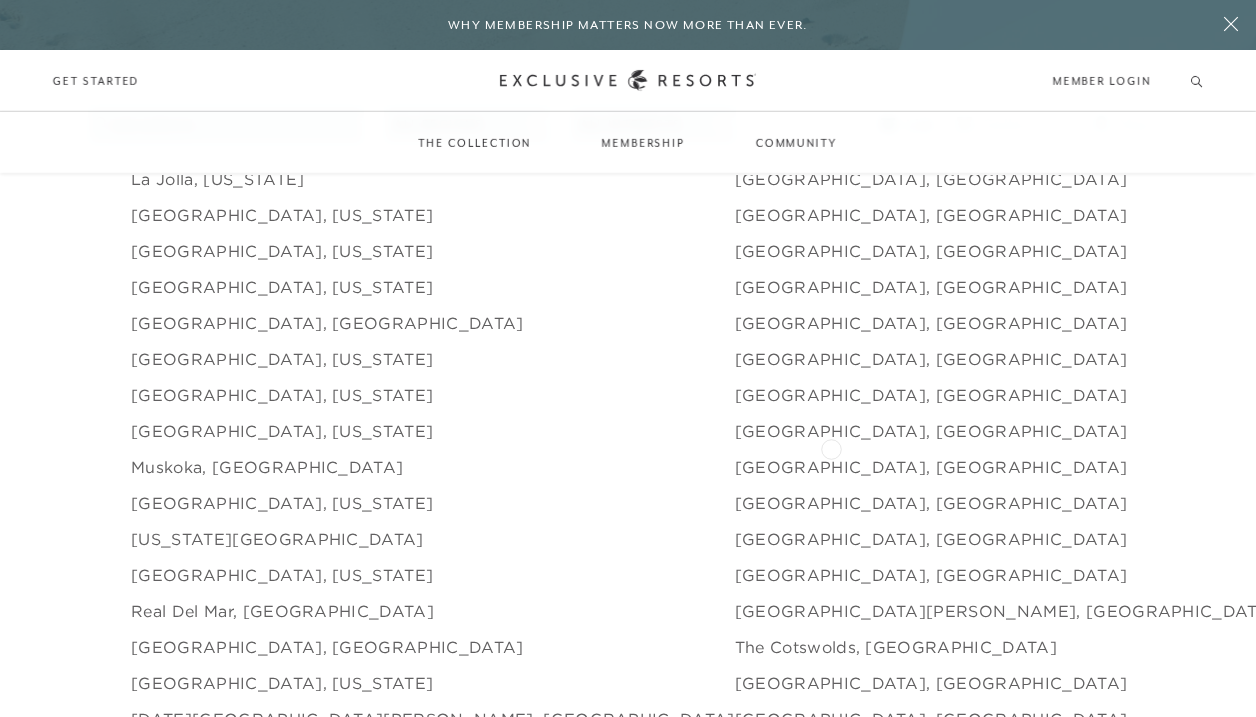 click on "[GEOGRAPHIC_DATA], [GEOGRAPHIC_DATA]" at bounding box center [1473, 467] 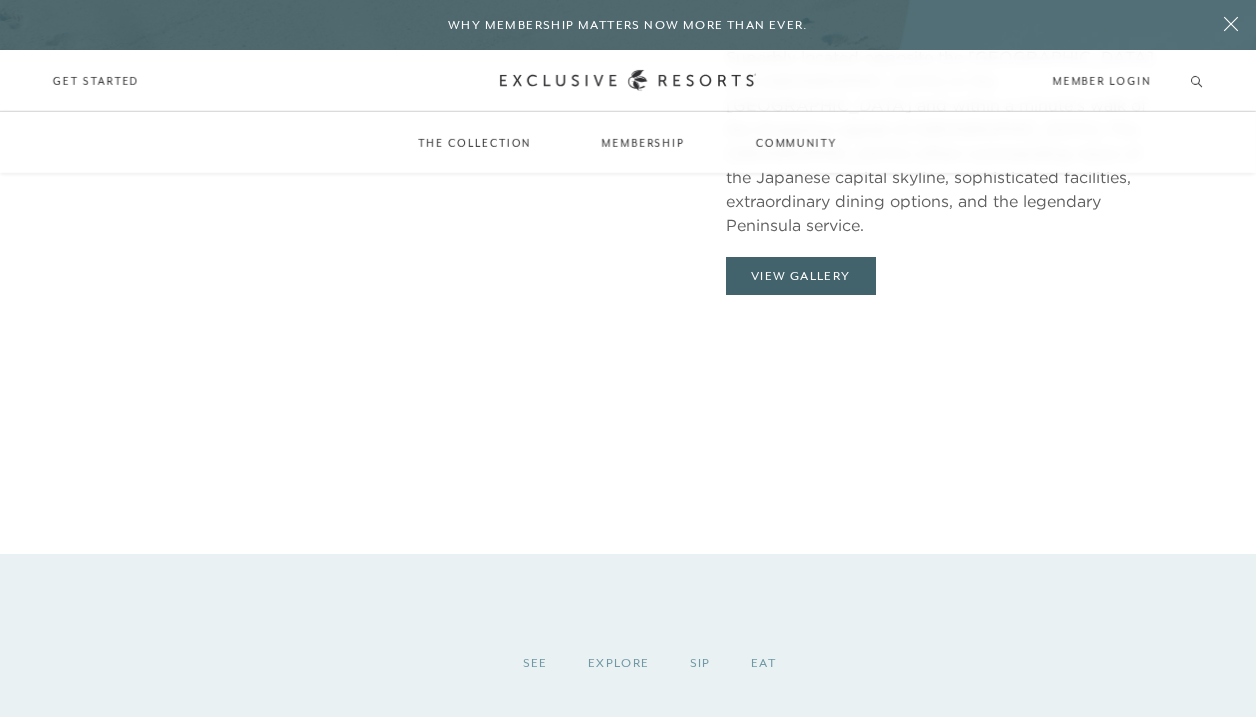 scroll, scrollTop: 2054, scrollLeft: 0, axis: vertical 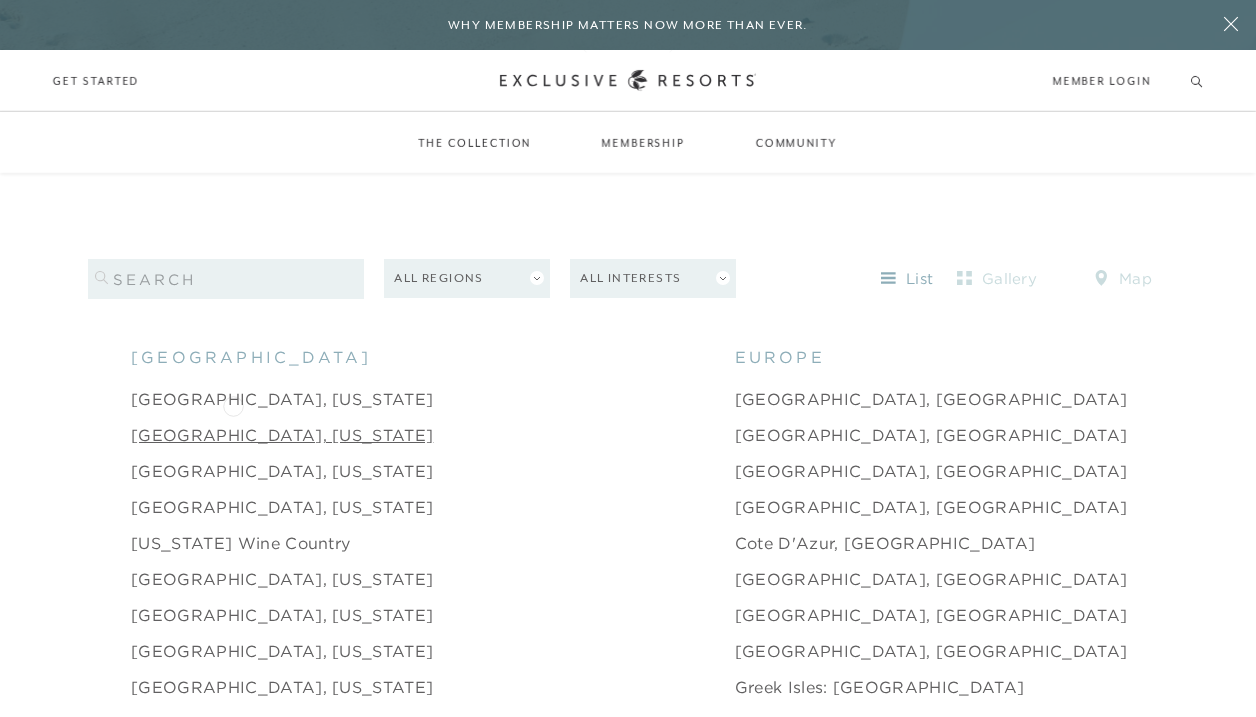 click on "[GEOGRAPHIC_DATA], [US_STATE]" at bounding box center (282, 435) 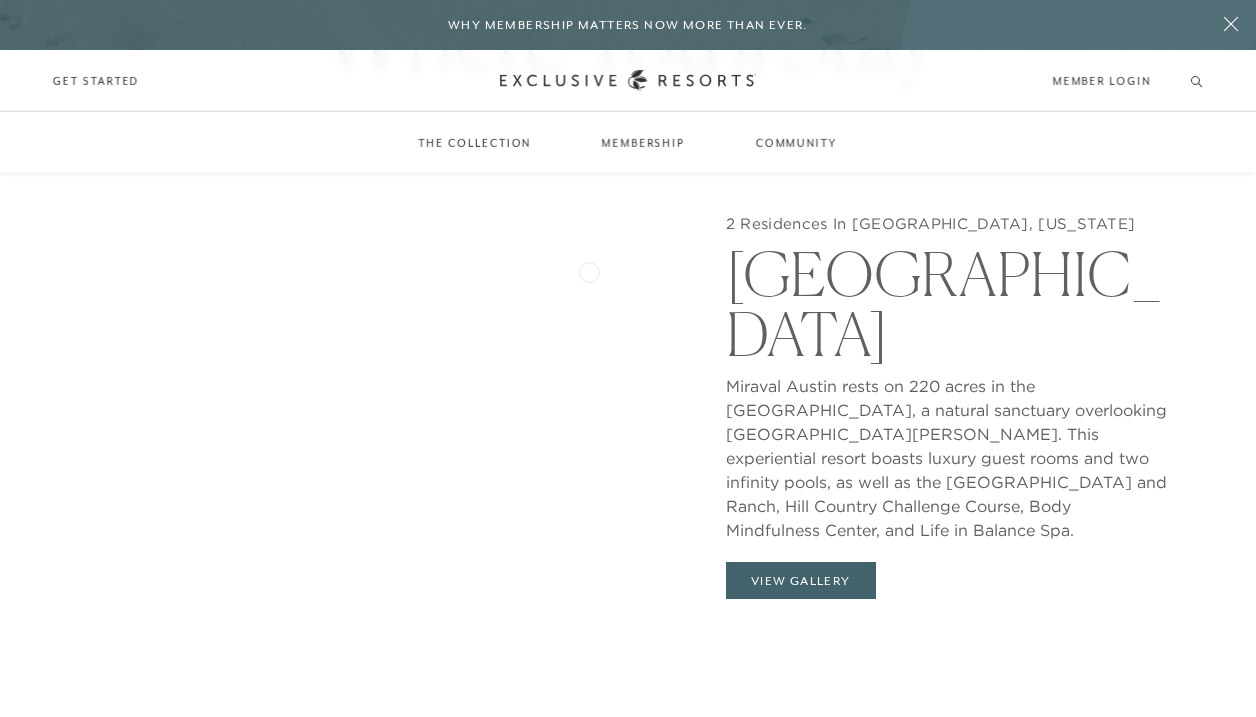 scroll, scrollTop: 1718, scrollLeft: 0, axis: vertical 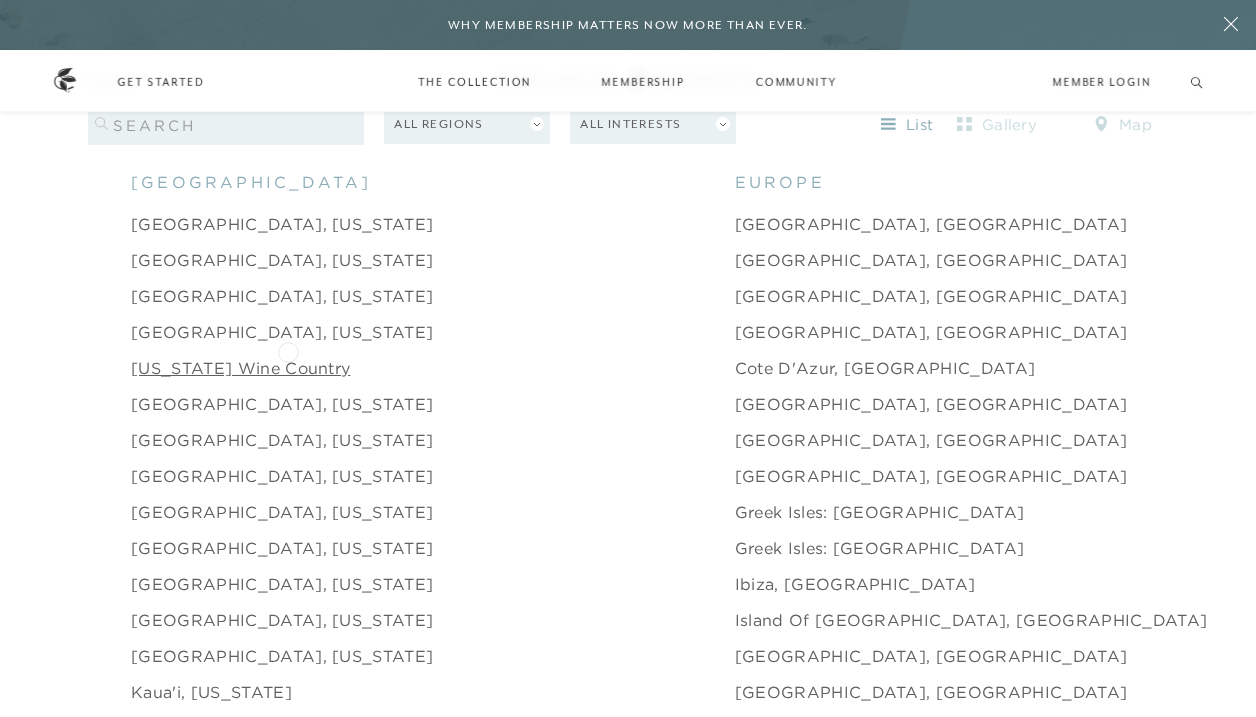 click on "[US_STATE] Wine Country" at bounding box center (240, 368) 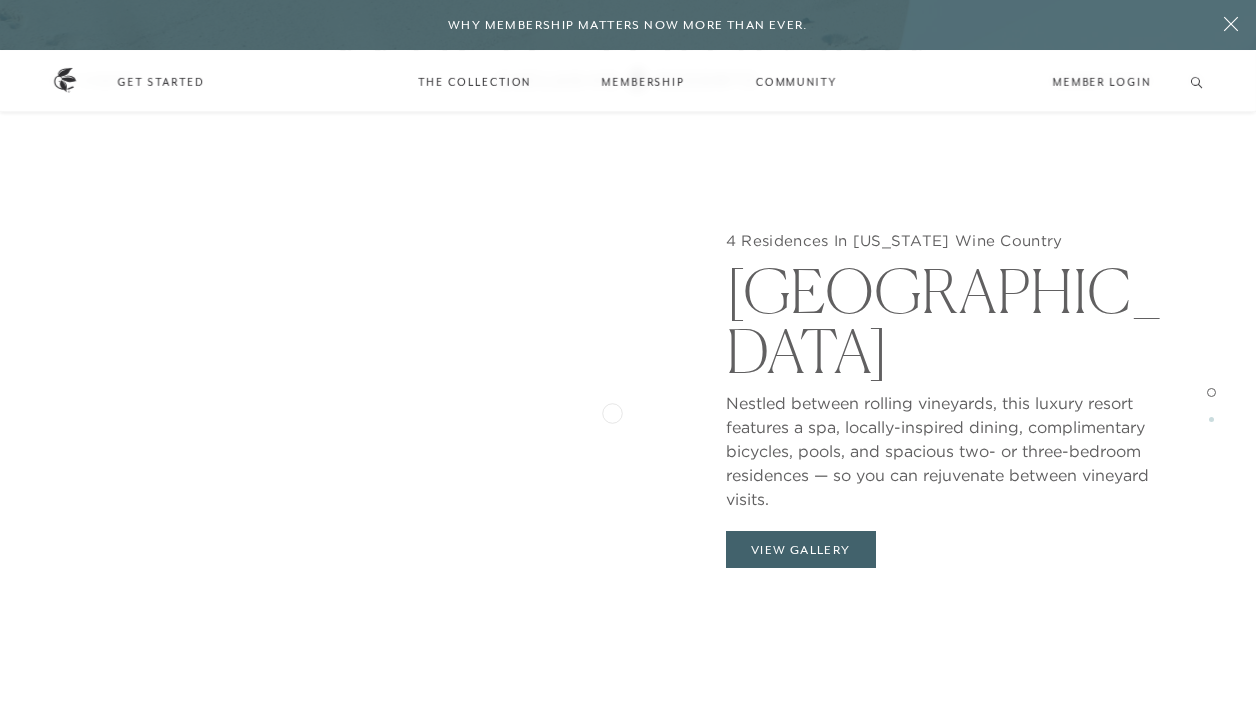 scroll, scrollTop: 1705, scrollLeft: 0, axis: vertical 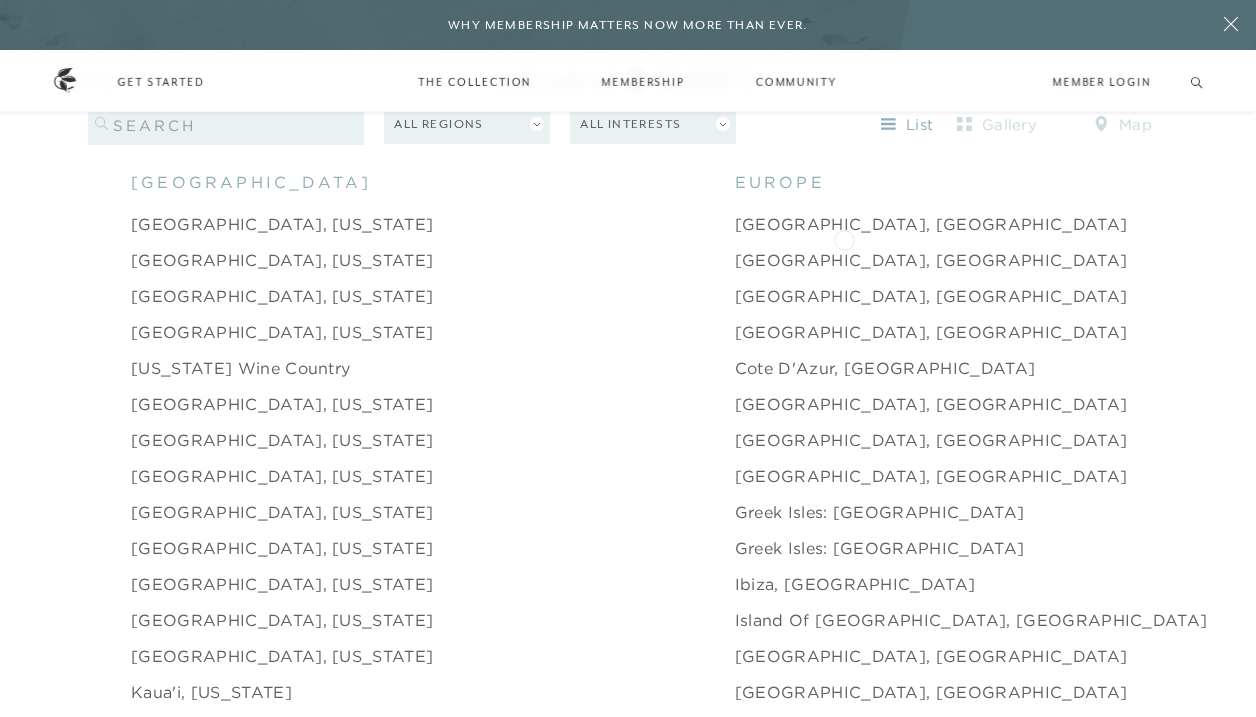 click on "Anguilla, [GEOGRAPHIC_DATA]" at bounding box center [1411, 260] 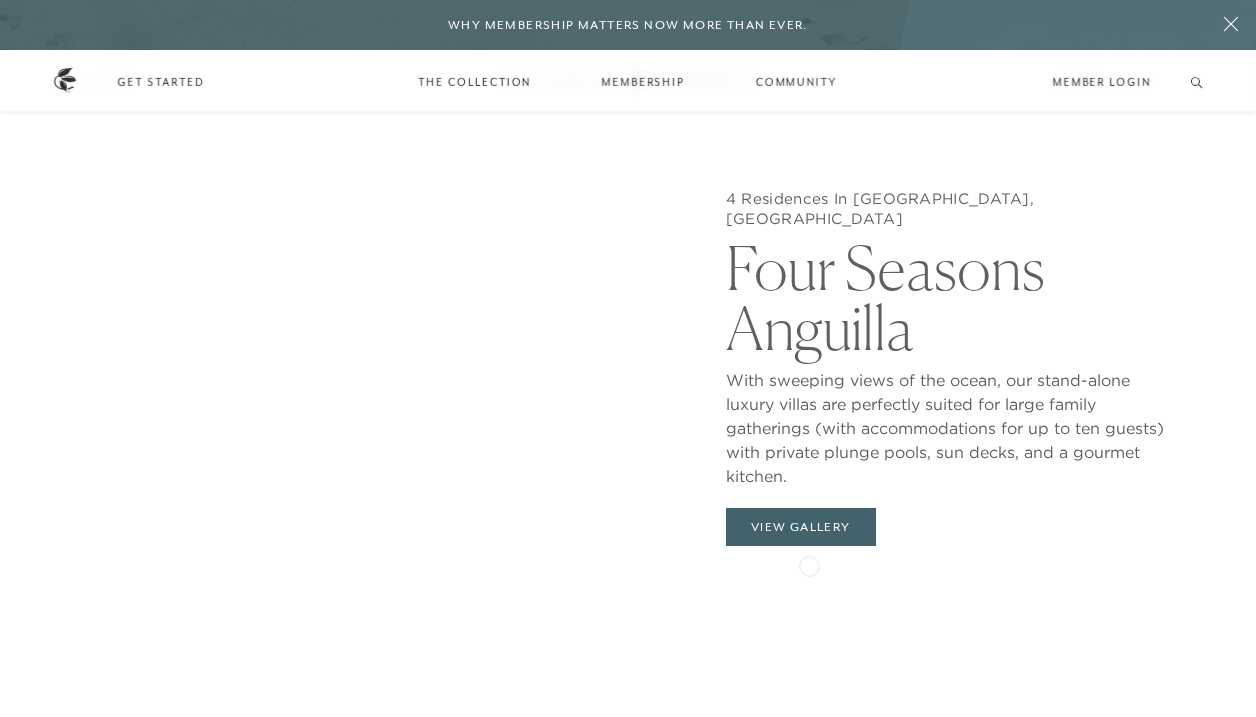 scroll, scrollTop: 1717, scrollLeft: 0, axis: vertical 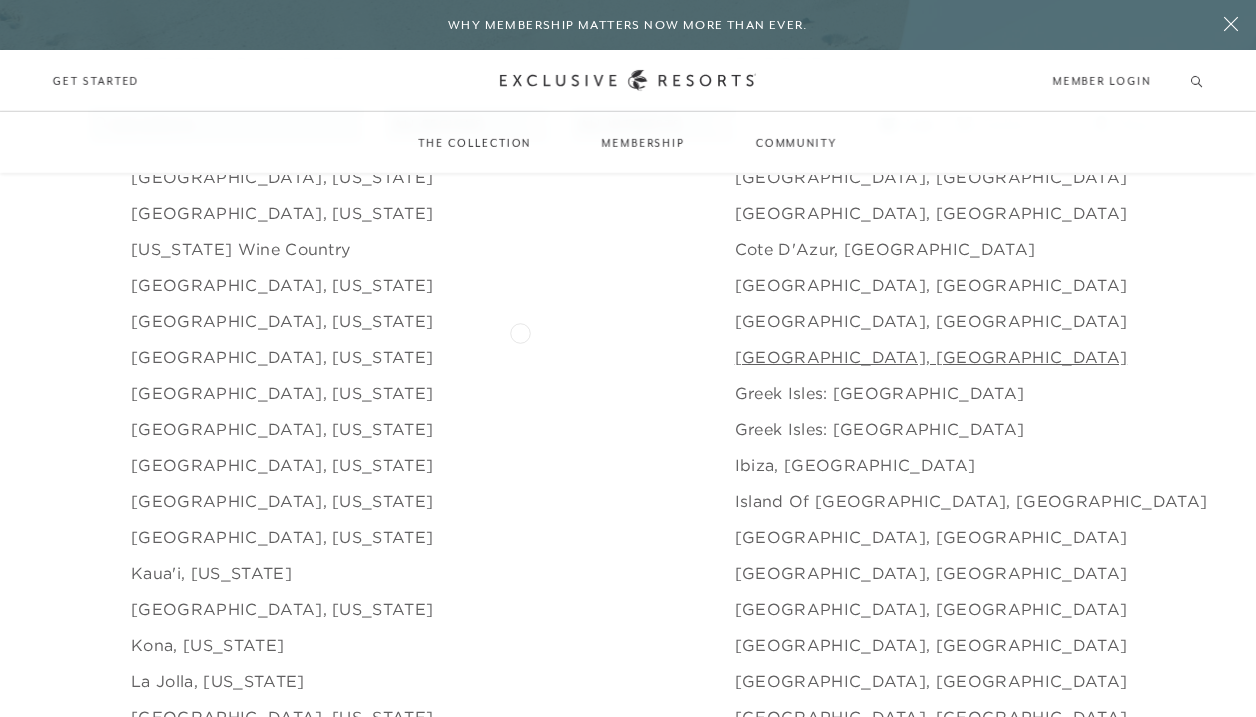 click on "[GEOGRAPHIC_DATA], [GEOGRAPHIC_DATA]" at bounding box center [931, 357] 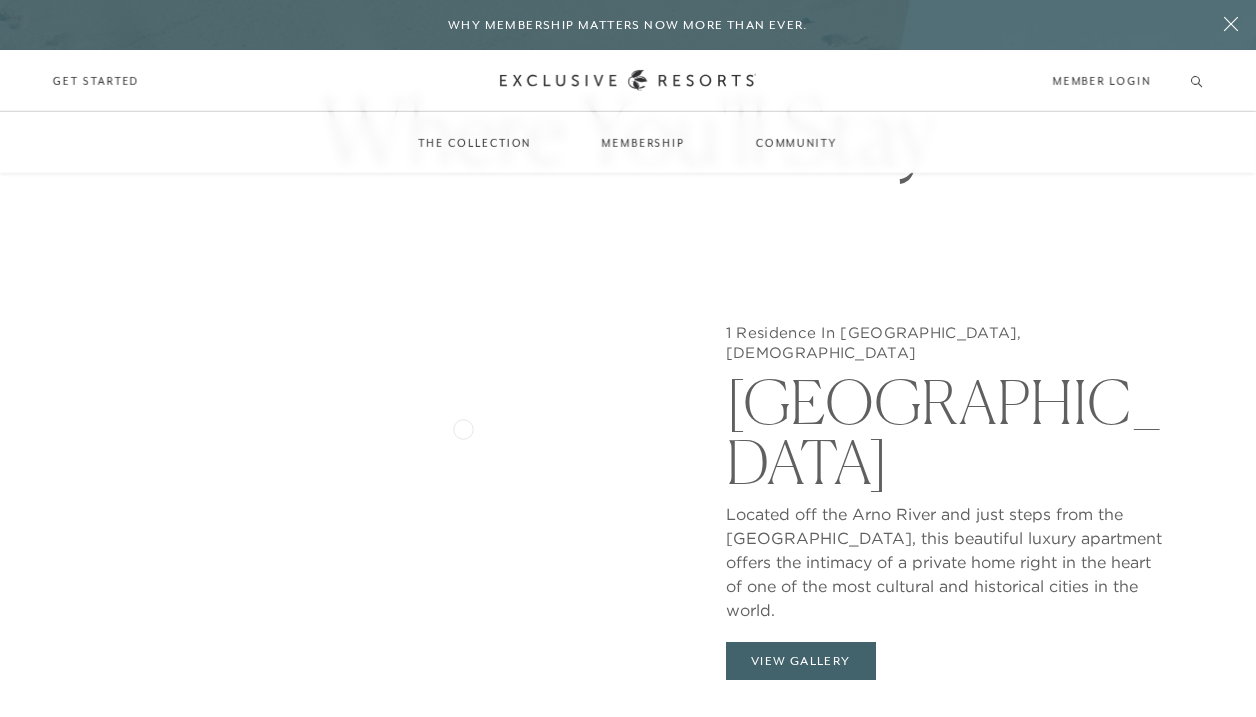 scroll, scrollTop: 1477, scrollLeft: 0, axis: vertical 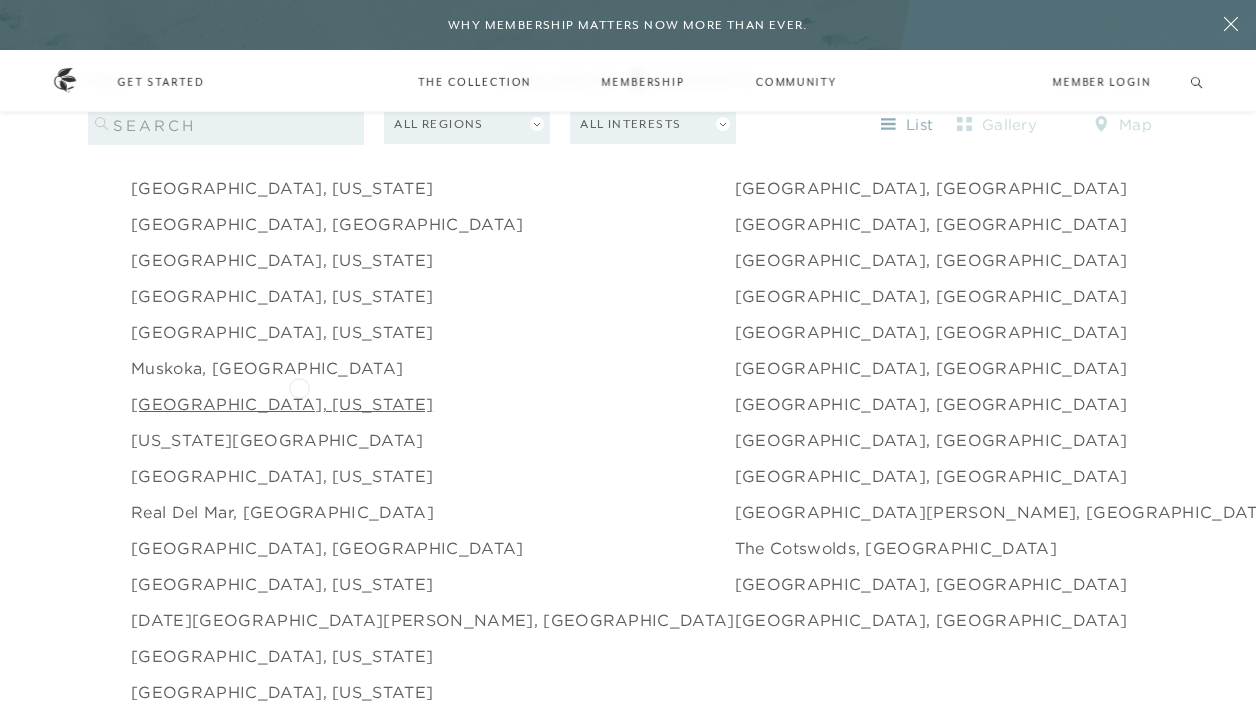 click on "[GEOGRAPHIC_DATA], [US_STATE]" at bounding box center [282, 404] 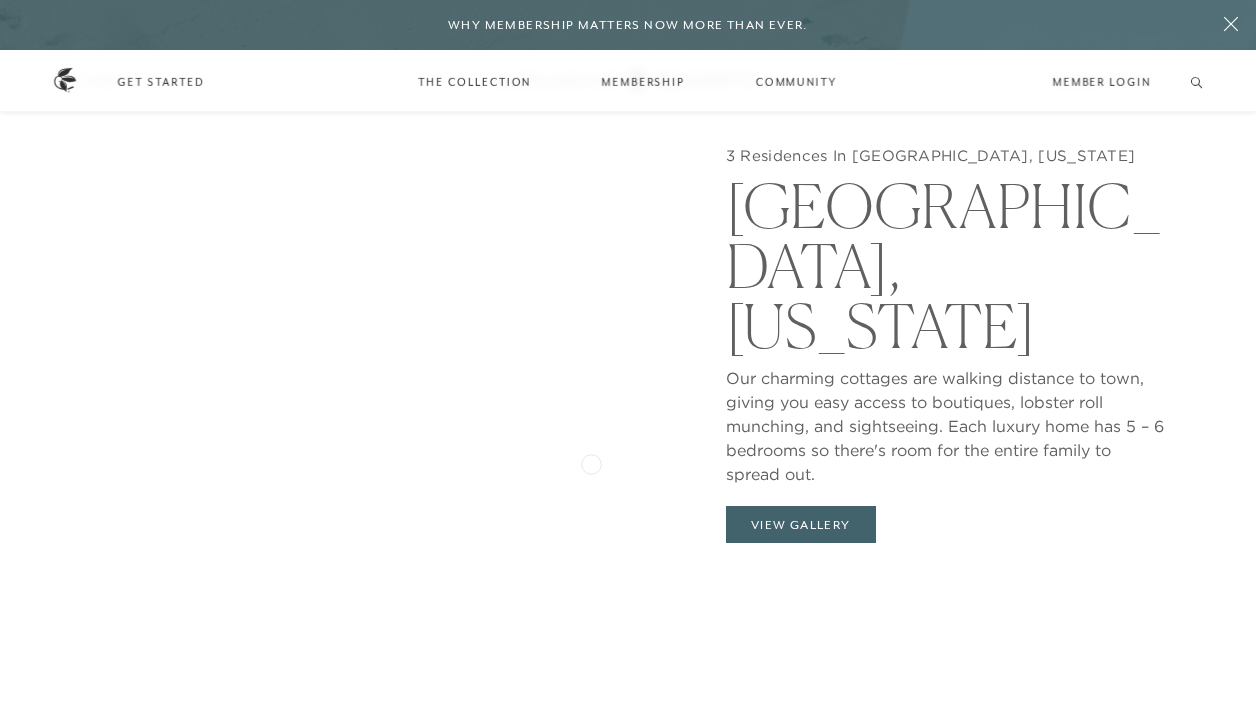 scroll, scrollTop: 1741, scrollLeft: 0, axis: vertical 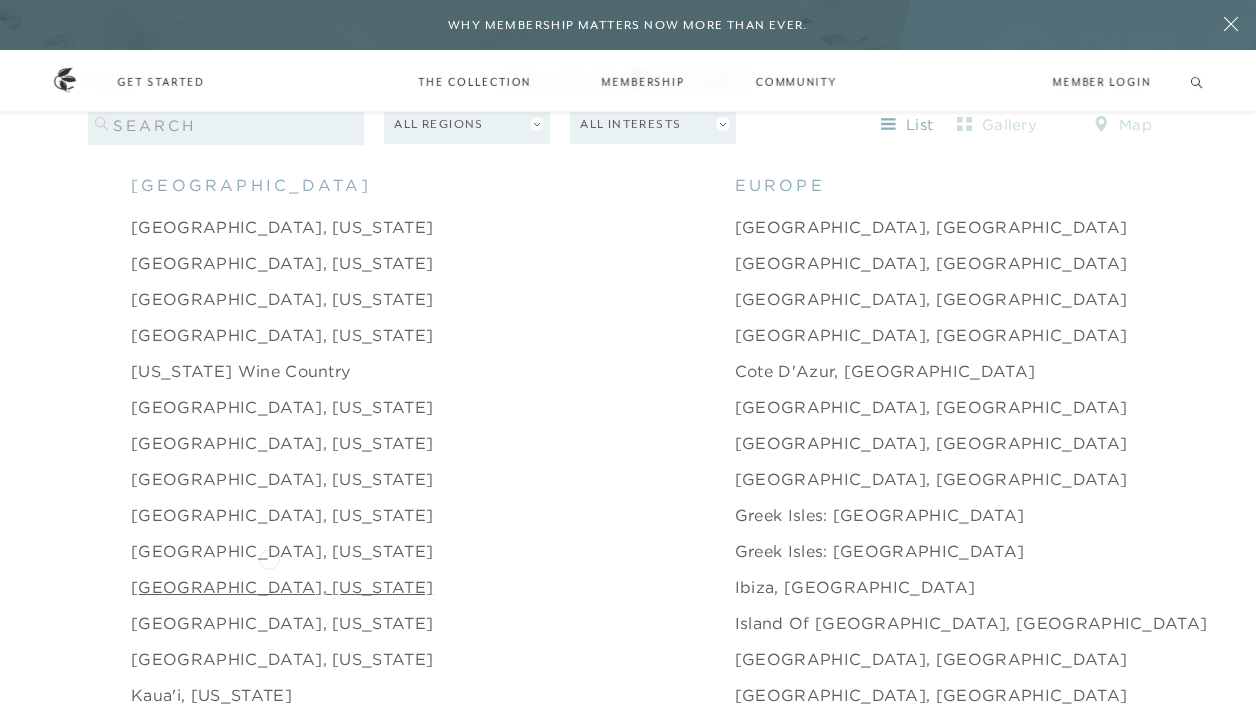 click on "[GEOGRAPHIC_DATA], [US_STATE]" at bounding box center (282, 587) 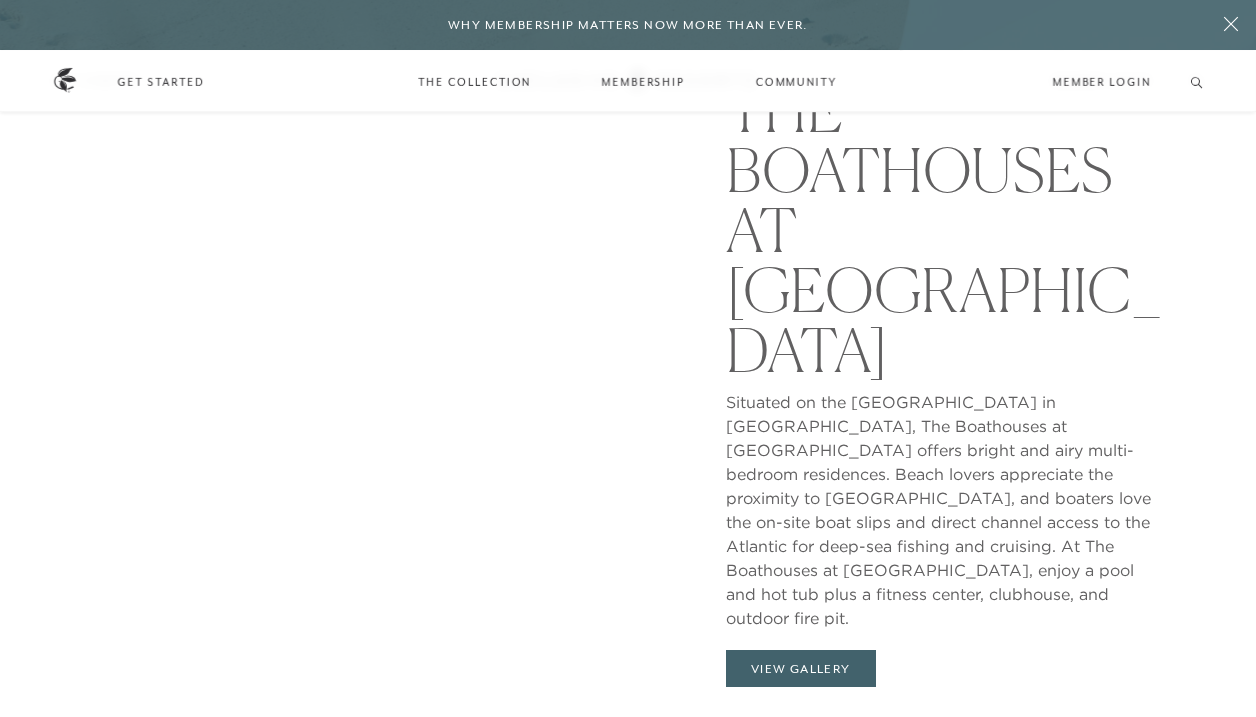 scroll, scrollTop: 1737, scrollLeft: 0, axis: vertical 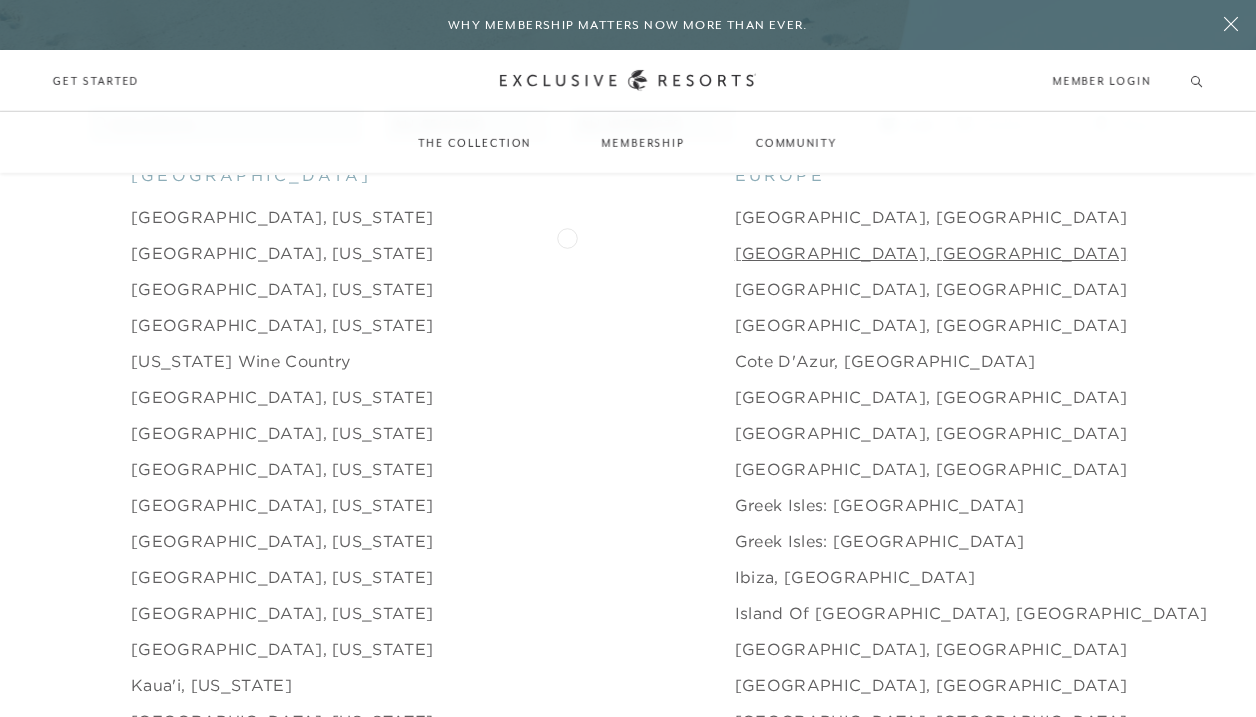 click on "[GEOGRAPHIC_DATA], [GEOGRAPHIC_DATA]" at bounding box center (931, 253) 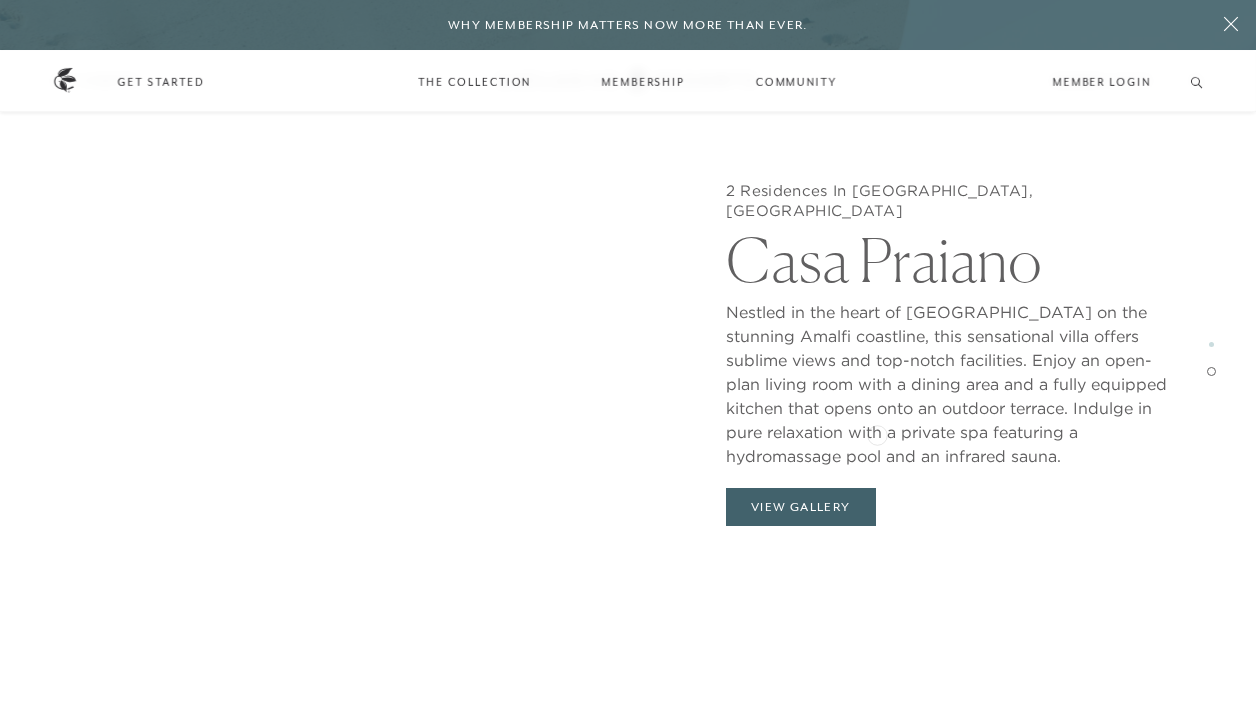 scroll, scrollTop: 2734, scrollLeft: 0, axis: vertical 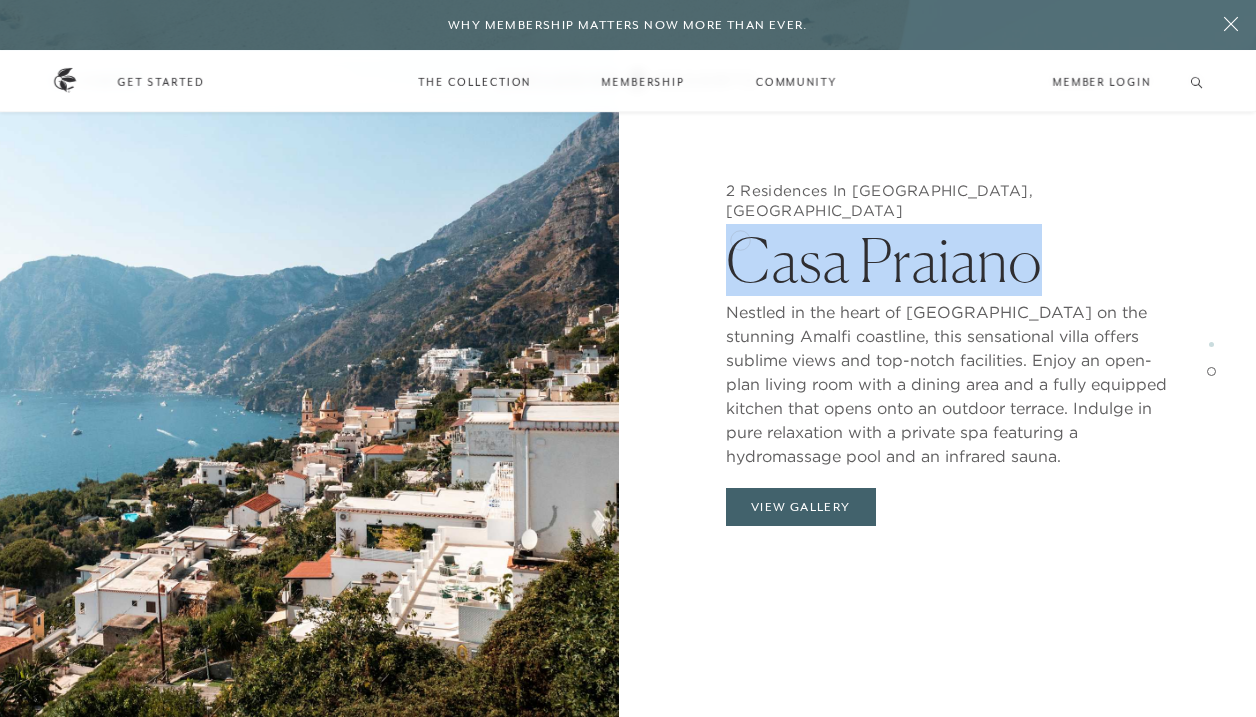 drag, startPoint x: 1056, startPoint y: 249, endPoint x: 740, endPoint y: 238, distance: 316.1914 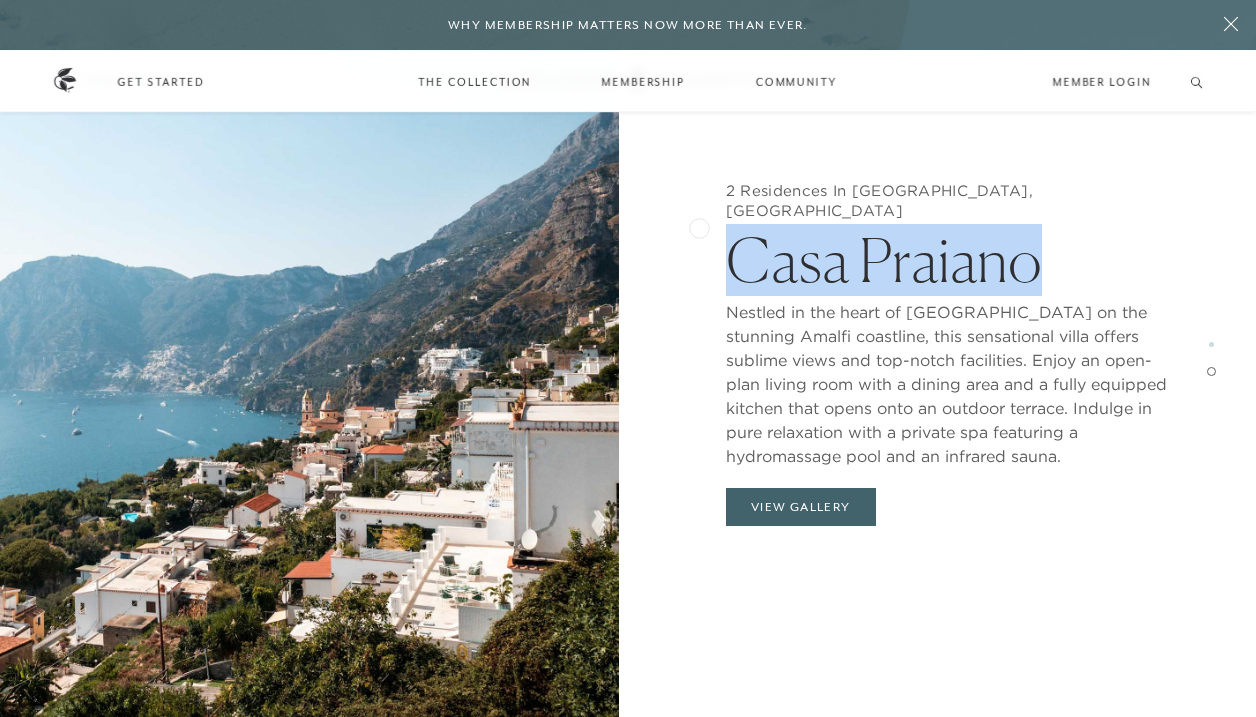 copy on "Casa Praiano" 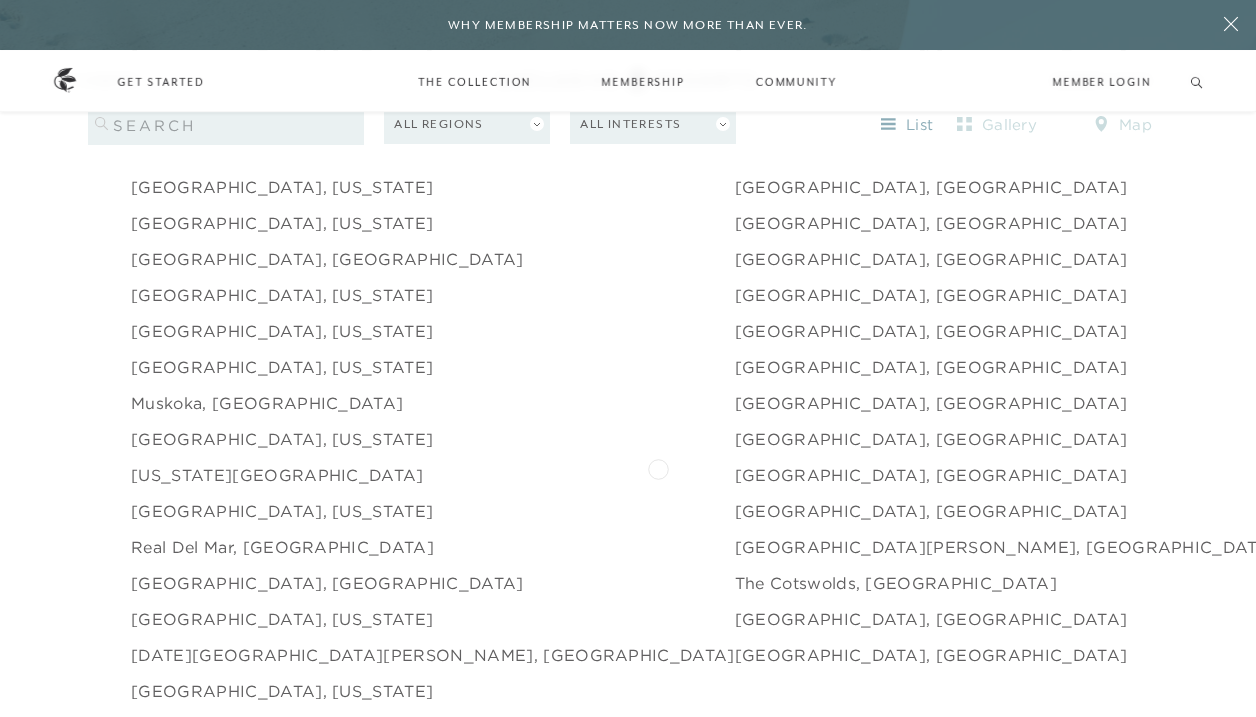 scroll, scrollTop: 2675, scrollLeft: 0, axis: vertical 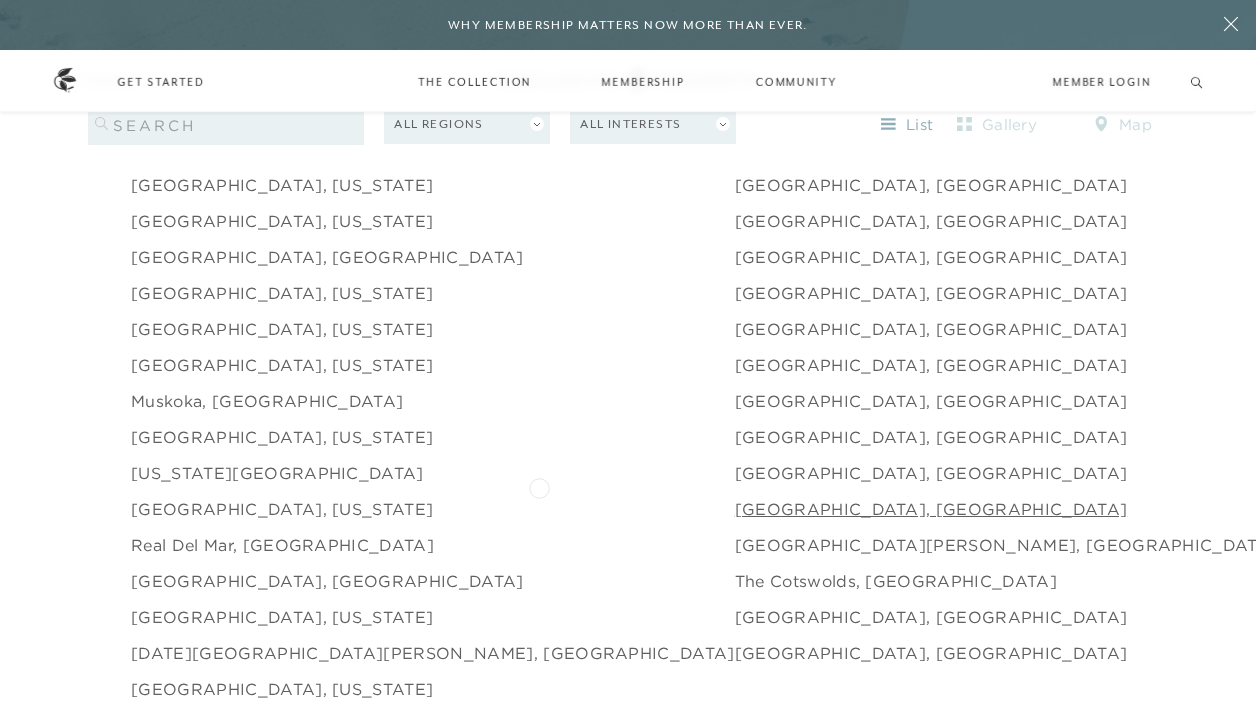 click on "[GEOGRAPHIC_DATA], [GEOGRAPHIC_DATA]" at bounding box center [931, 509] 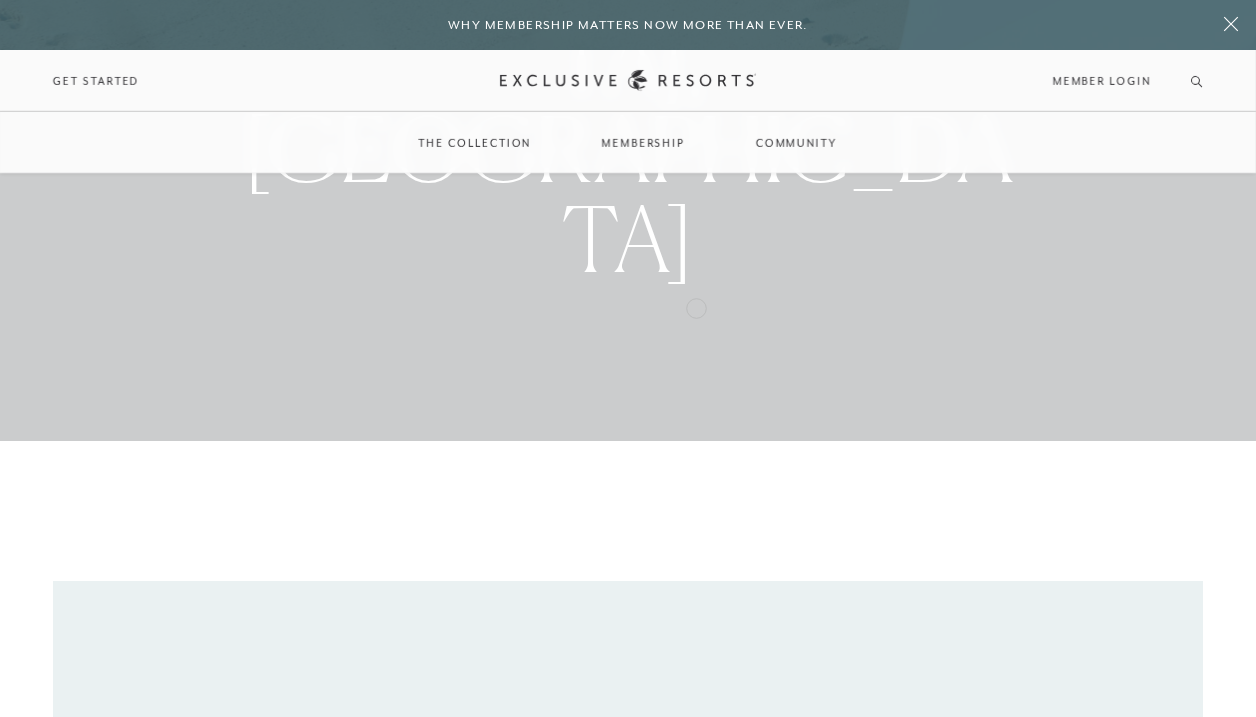 scroll, scrollTop: 0, scrollLeft: 0, axis: both 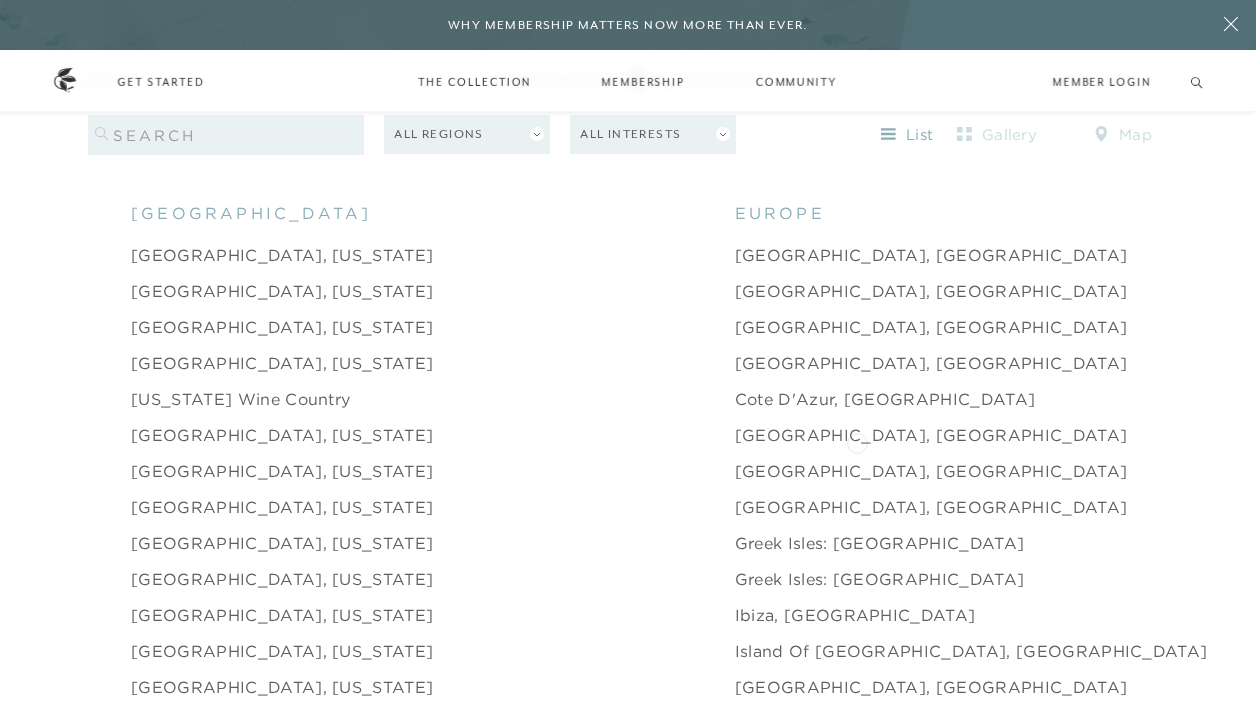 click on "Nevis, [GEOGRAPHIC_DATA]" at bounding box center (1400, 471) 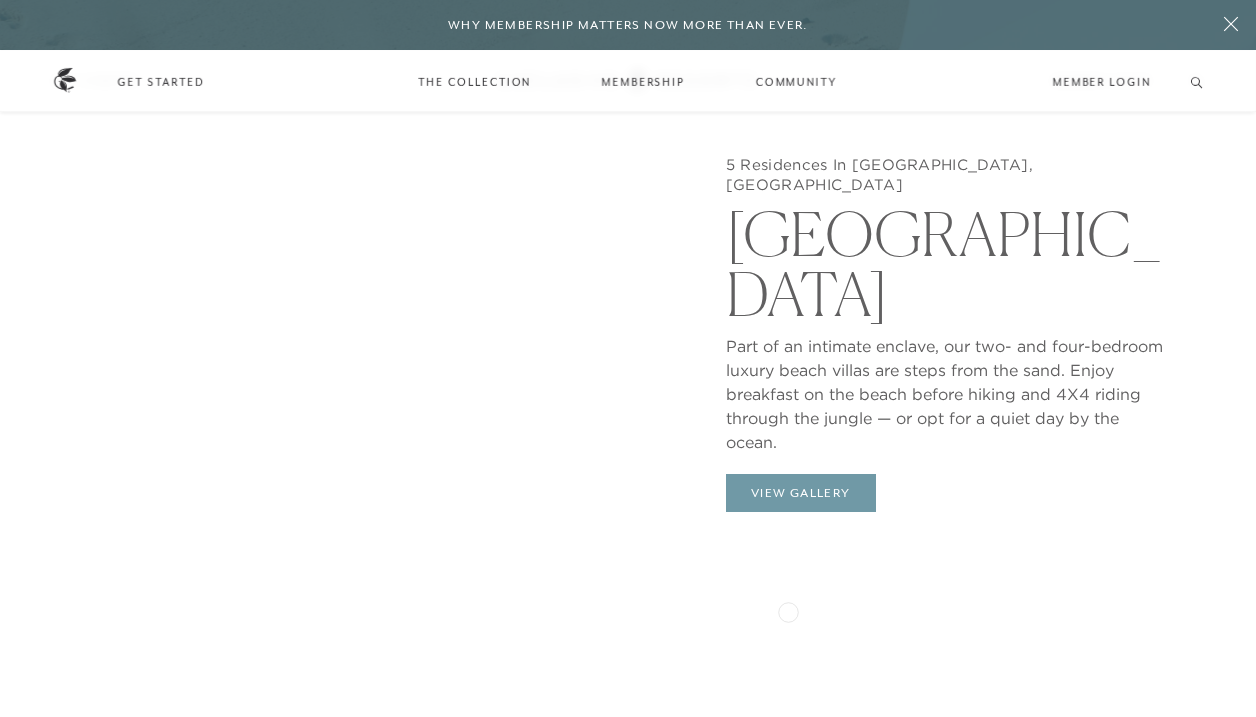 scroll, scrollTop: 1686, scrollLeft: 0, axis: vertical 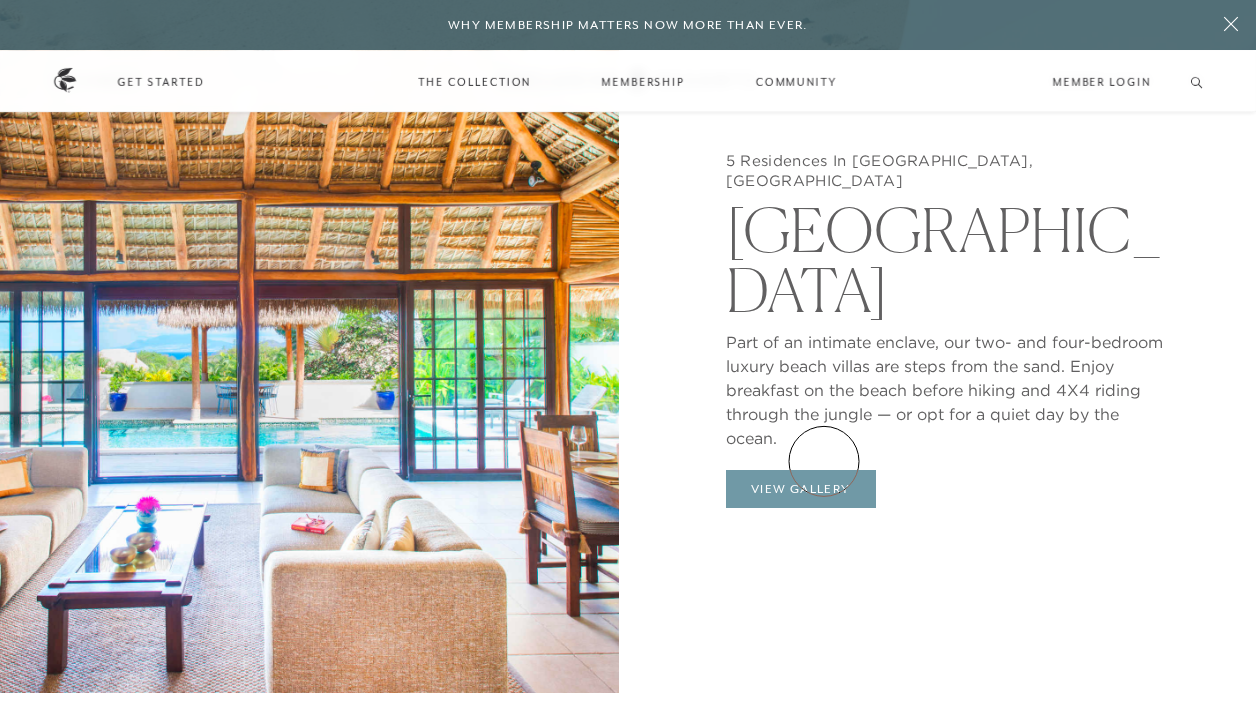 click on "View Gallery" at bounding box center [801, 489] 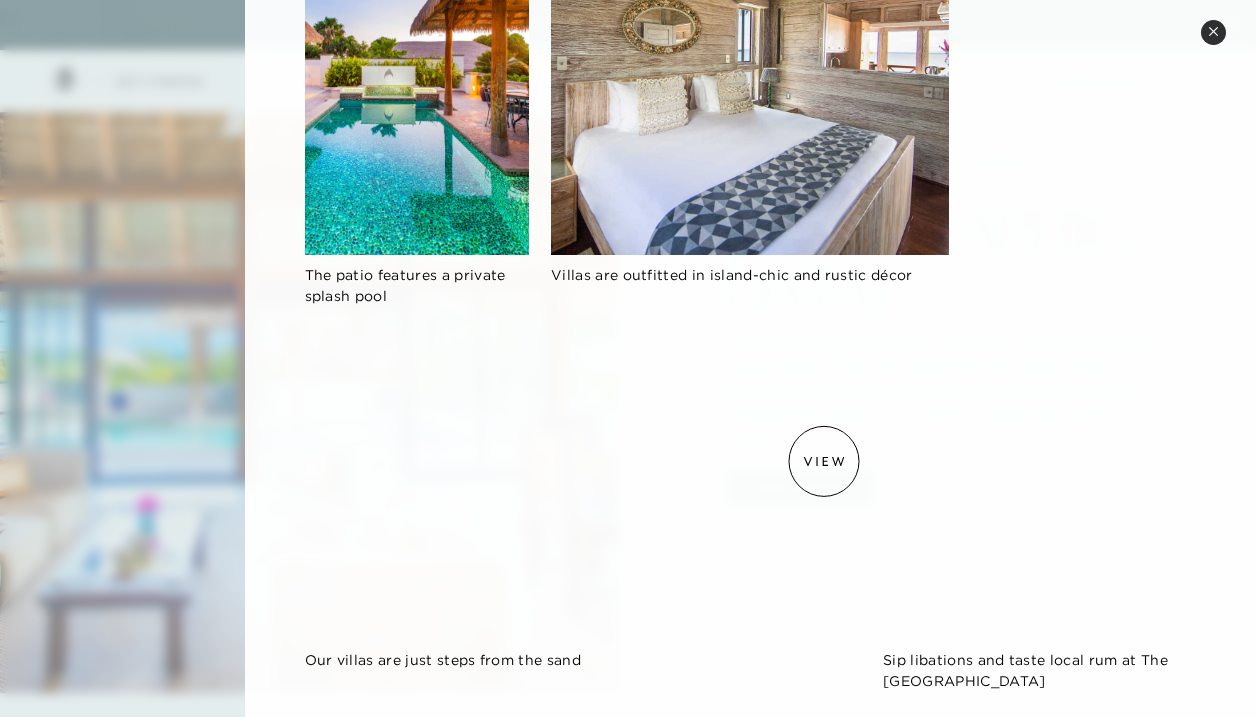scroll, scrollTop: 1142, scrollLeft: 0, axis: vertical 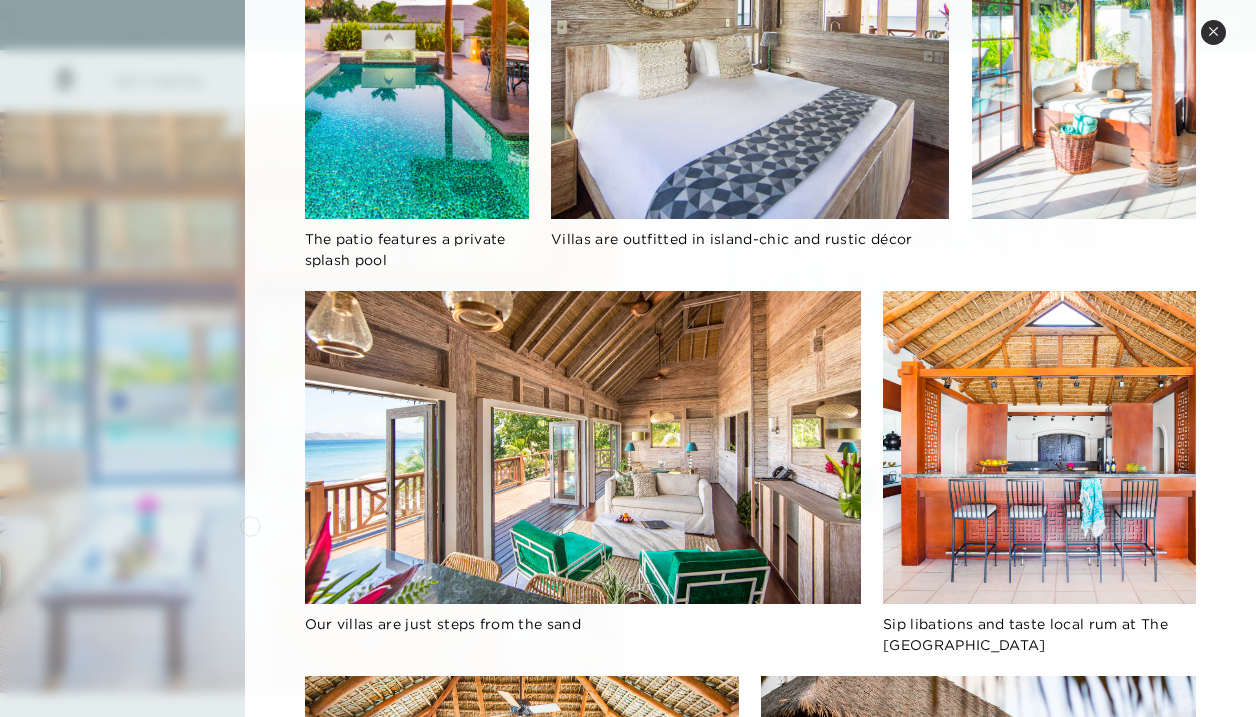 click 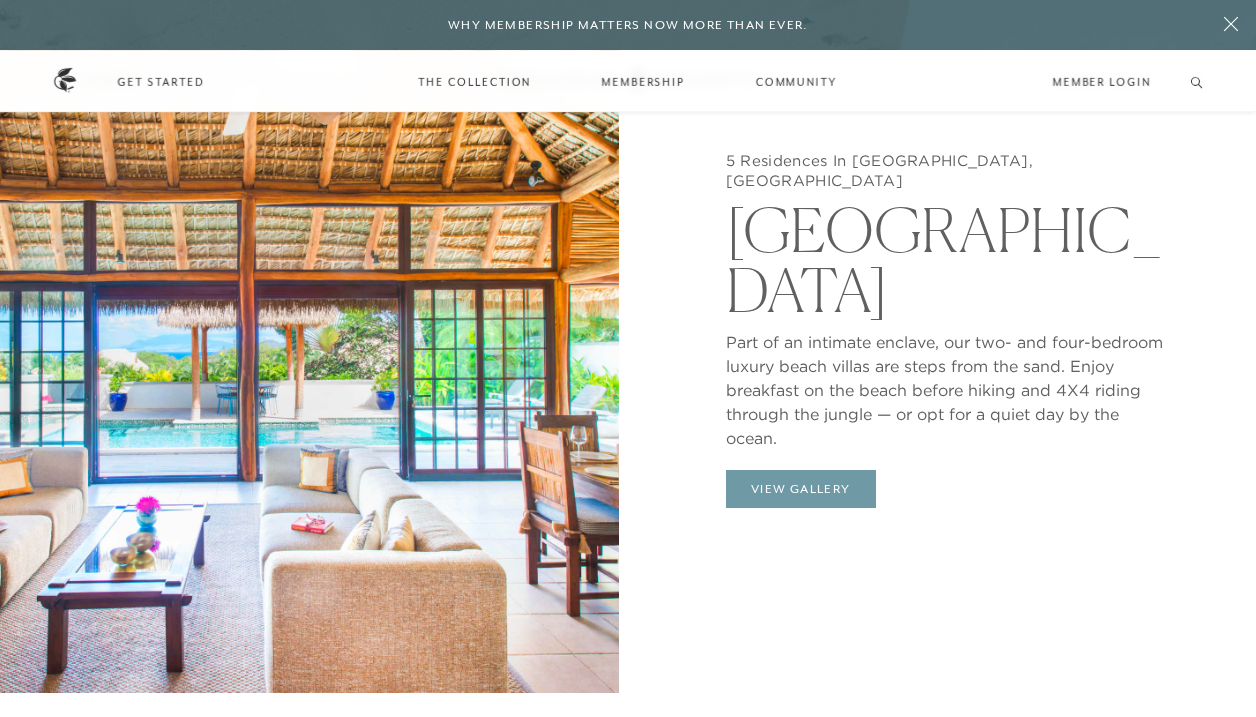 scroll, scrollTop: 1957, scrollLeft: 0, axis: vertical 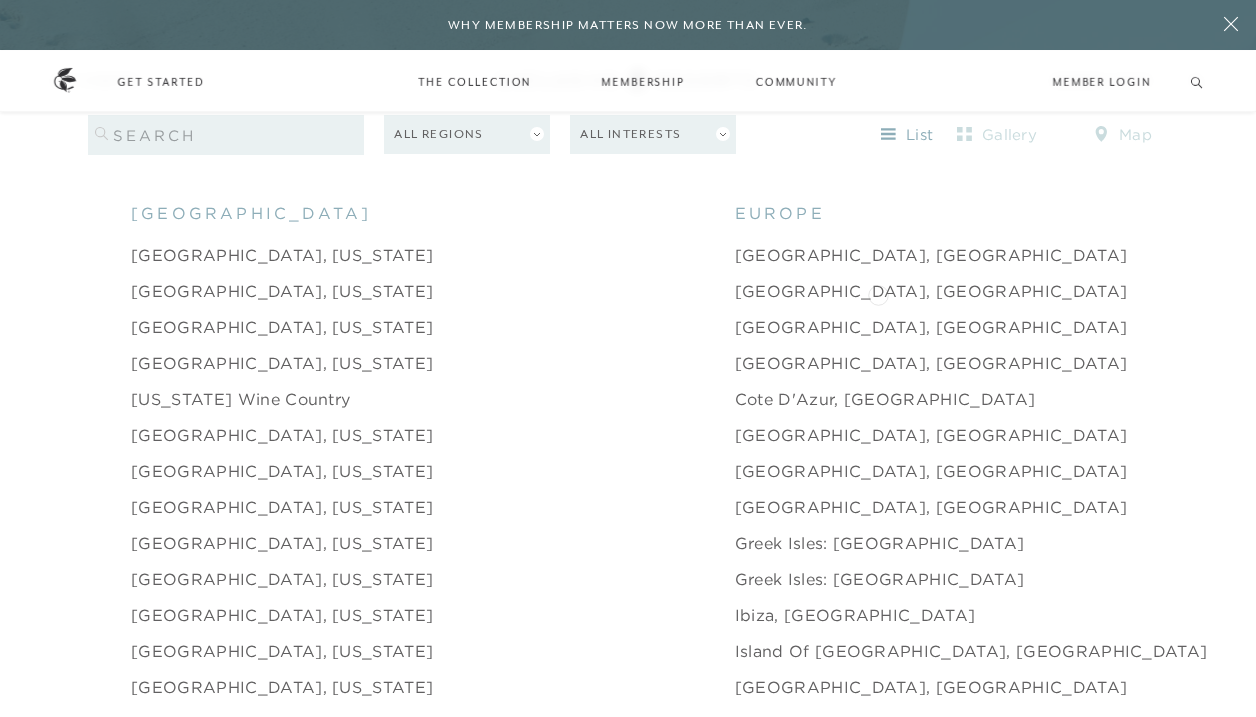 click on "[GEOGRAPHIC_DATA], [GEOGRAPHIC_DATA]" at bounding box center (1473, 327) 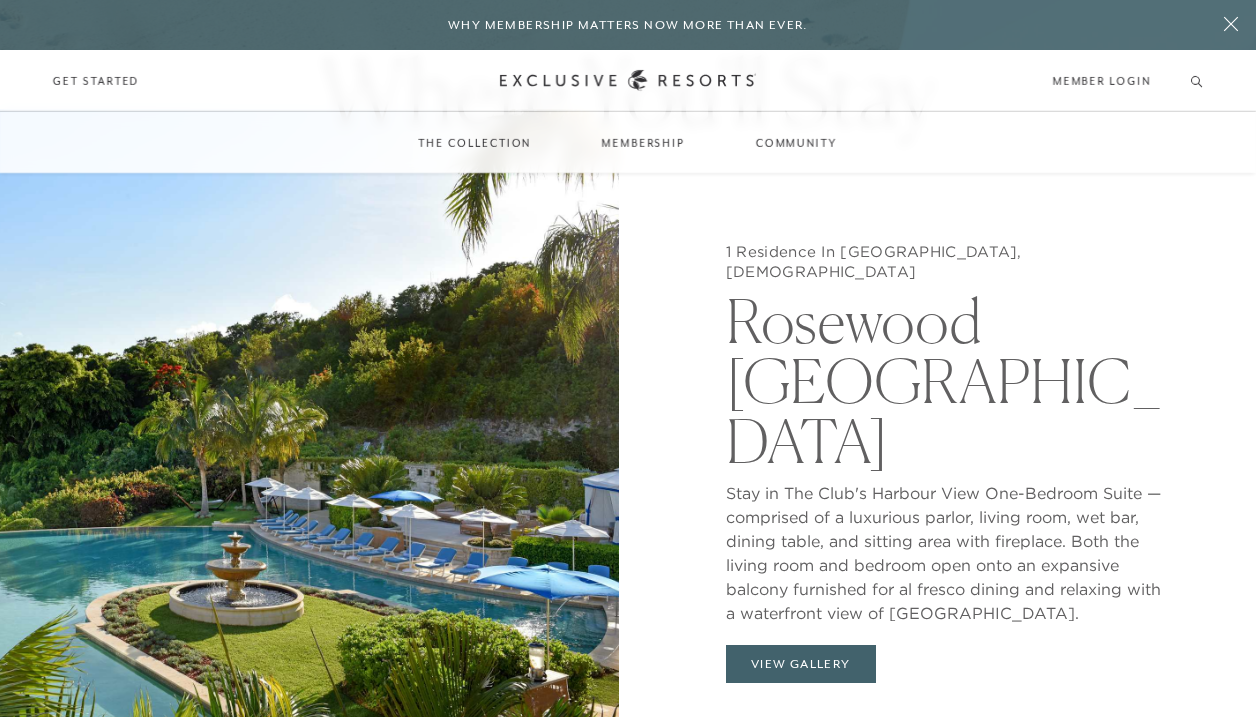 scroll, scrollTop: 1620, scrollLeft: 0, axis: vertical 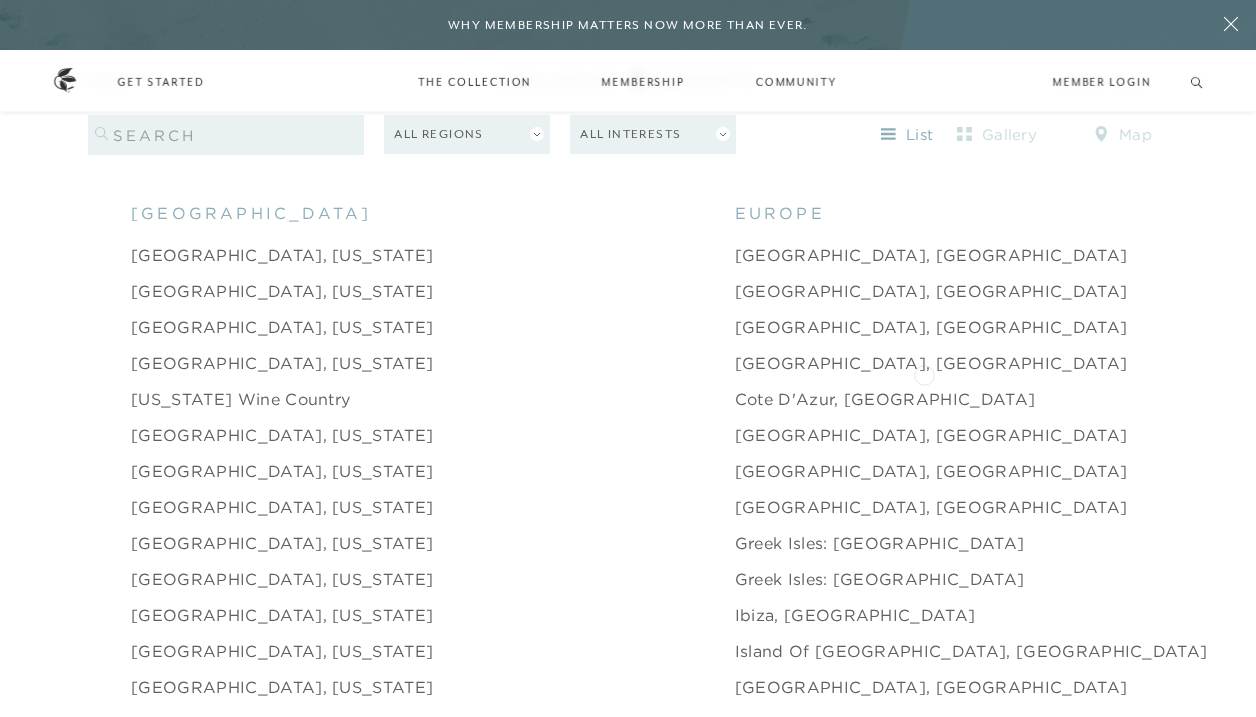 click on "Grand Cayman, [GEOGRAPHIC_DATA]" at bounding box center [1438, 399] 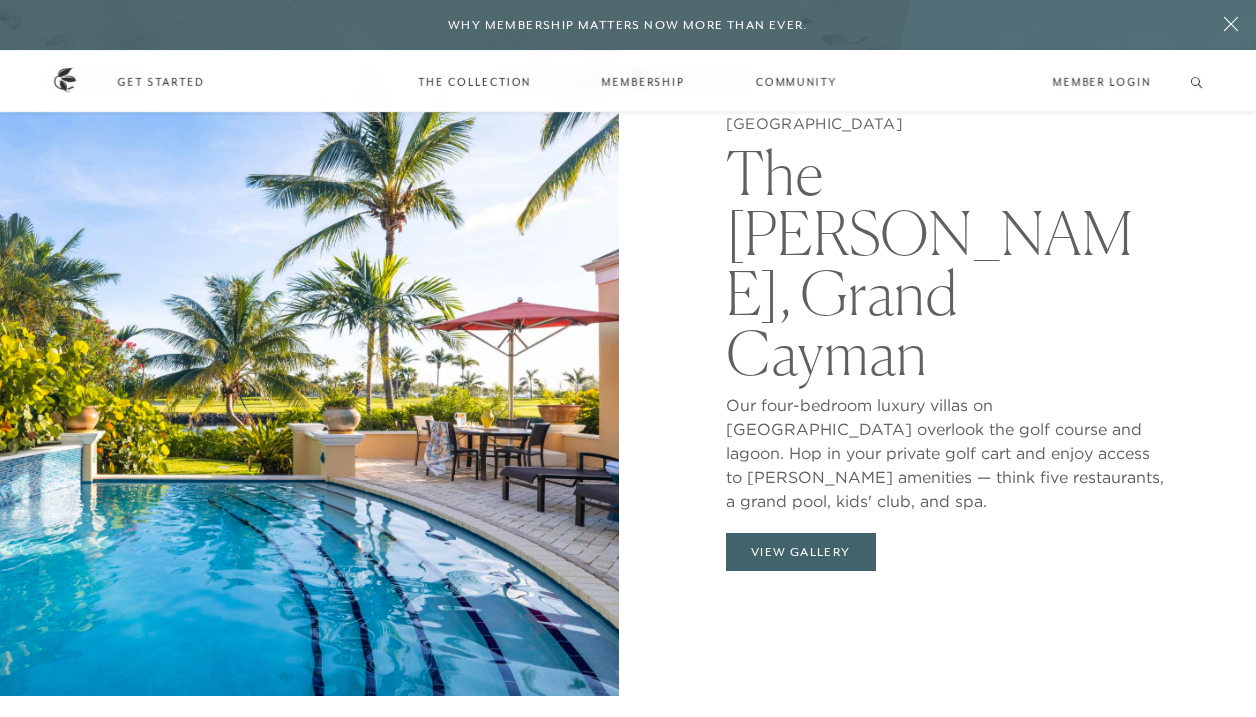 scroll, scrollTop: 1732, scrollLeft: 0, axis: vertical 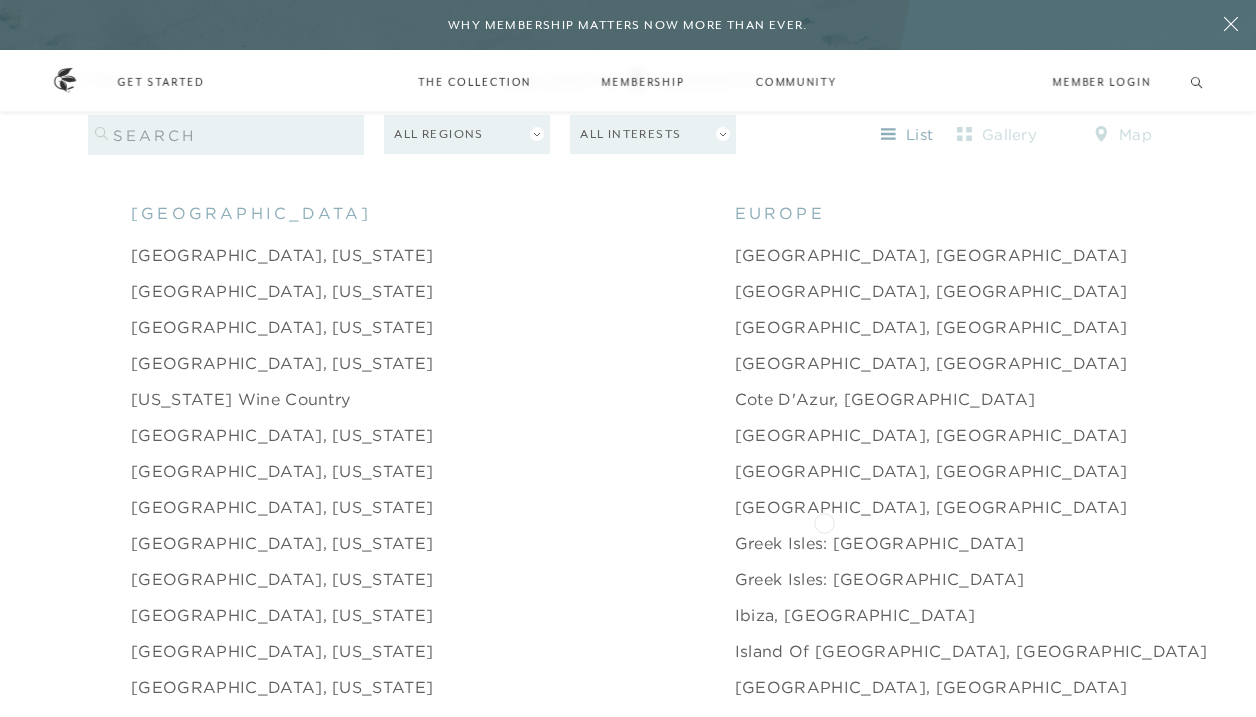 click on "Turks and Caicos" at bounding box center [1348, 543] 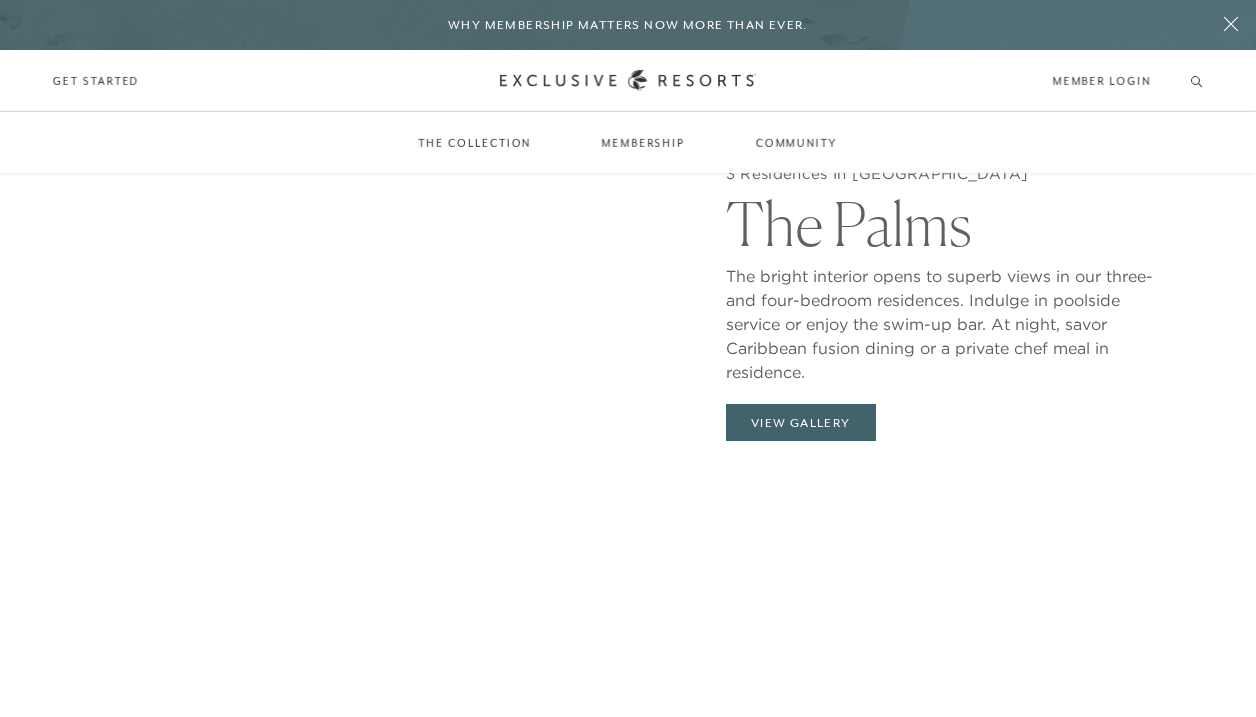 scroll, scrollTop: 1754, scrollLeft: 0, axis: vertical 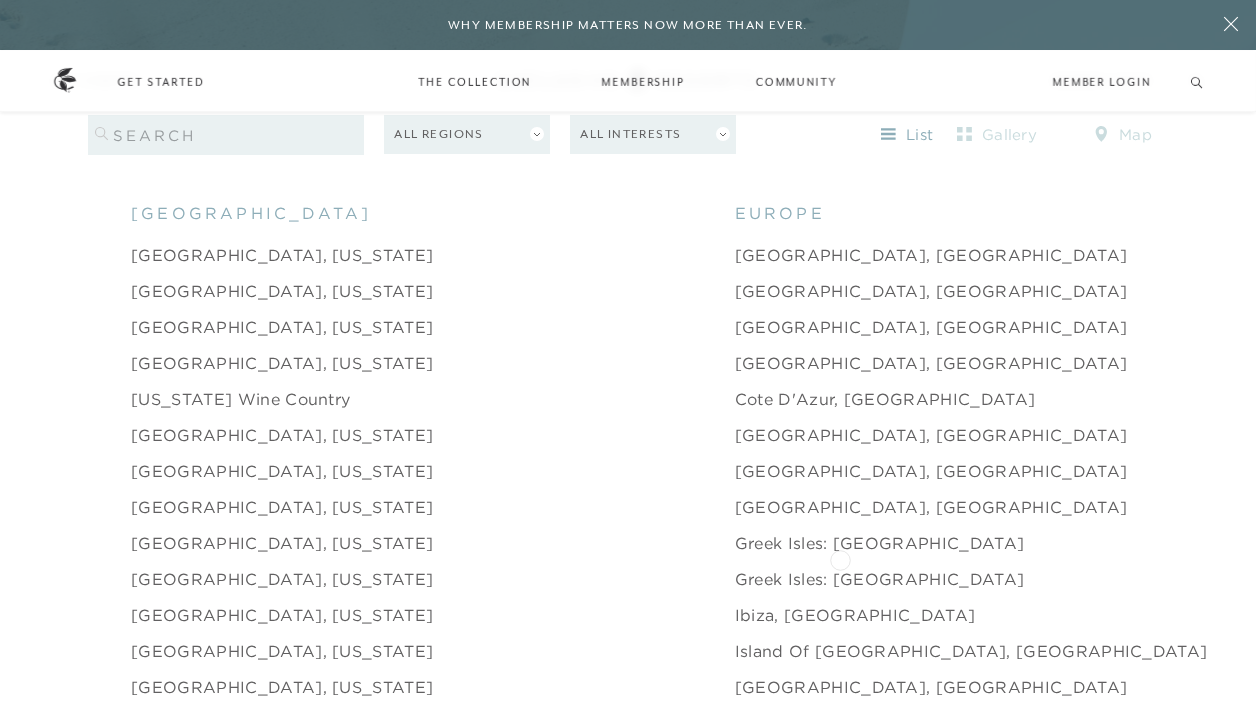 click on "Virgin Gorda, [GEOGRAPHIC_DATA]" at bounding box center (1430, 579) 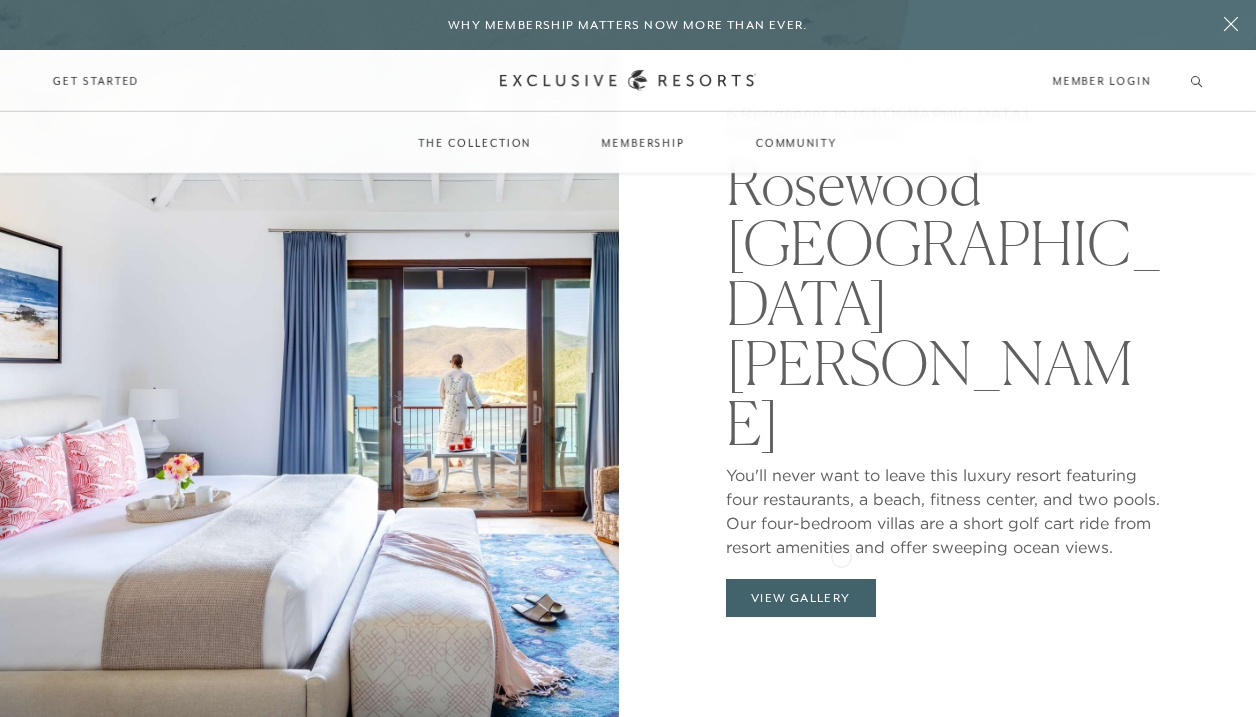 scroll, scrollTop: 1656, scrollLeft: 0, axis: vertical 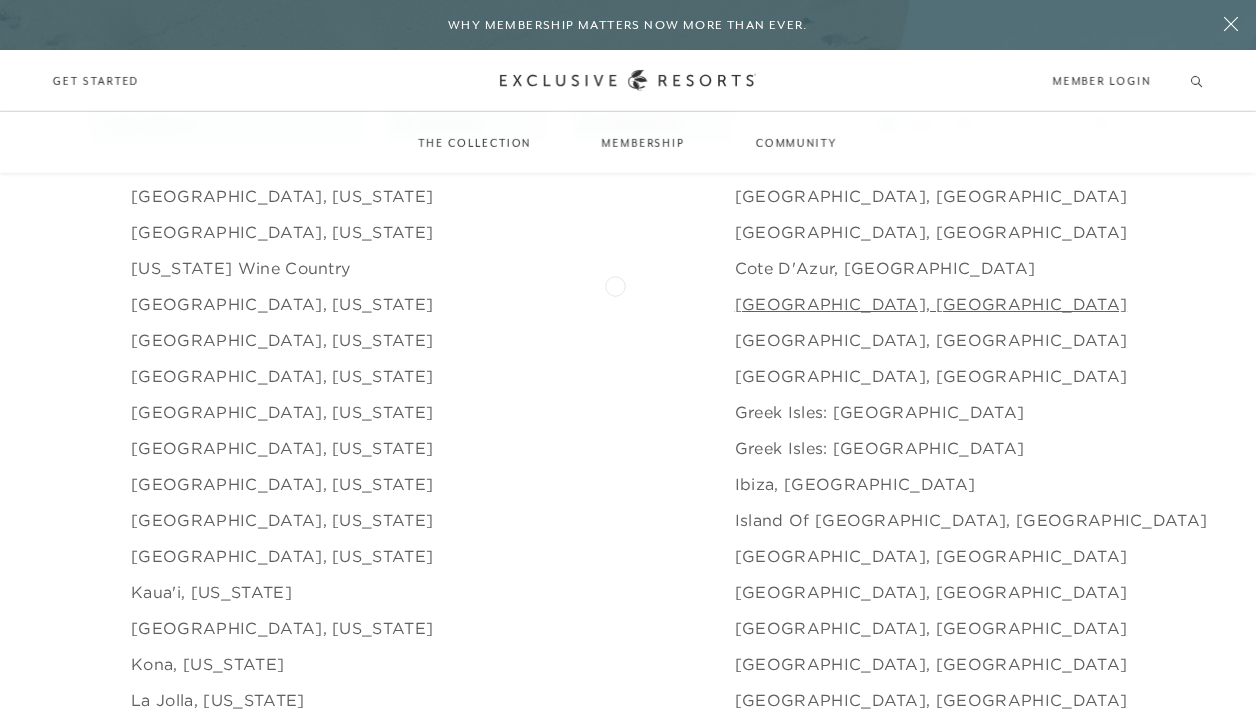 click on "[GEOGRAPHIC_DATA], [GEOGRAPHIC_DATA]" at bounding box center [931, 304] 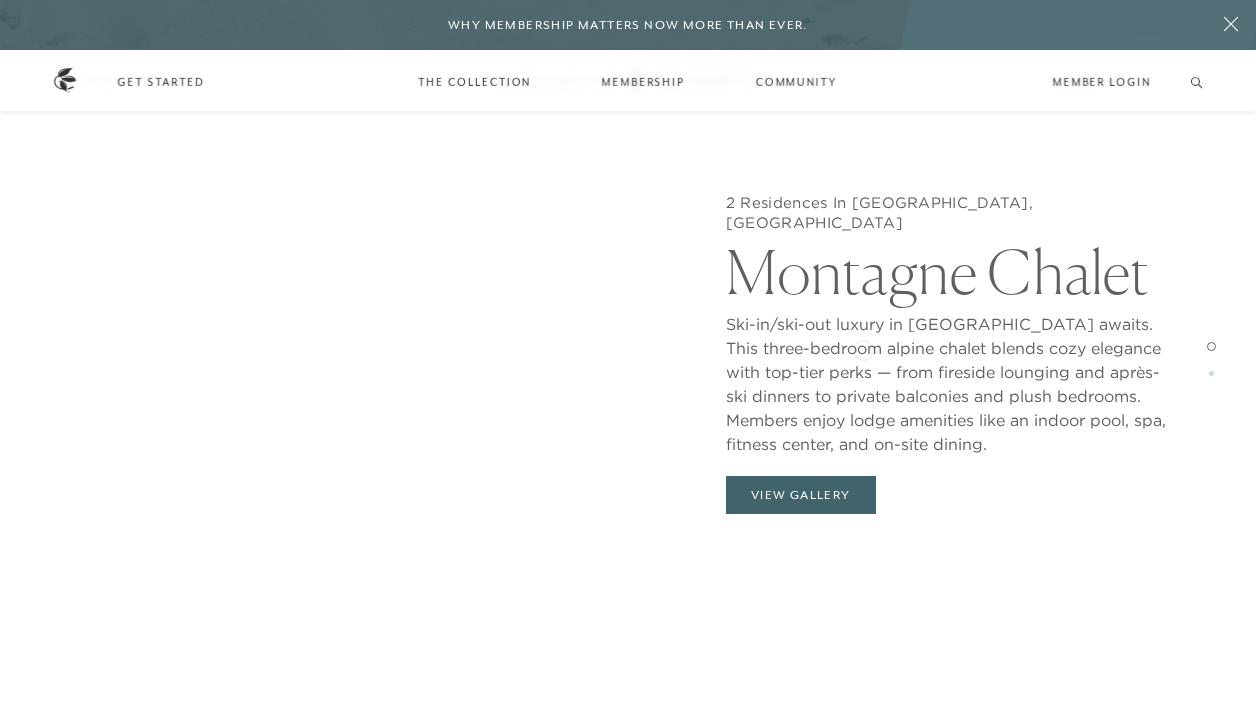scroll, scrollTop: 2031, scrollLeft: 0, axis: vertical 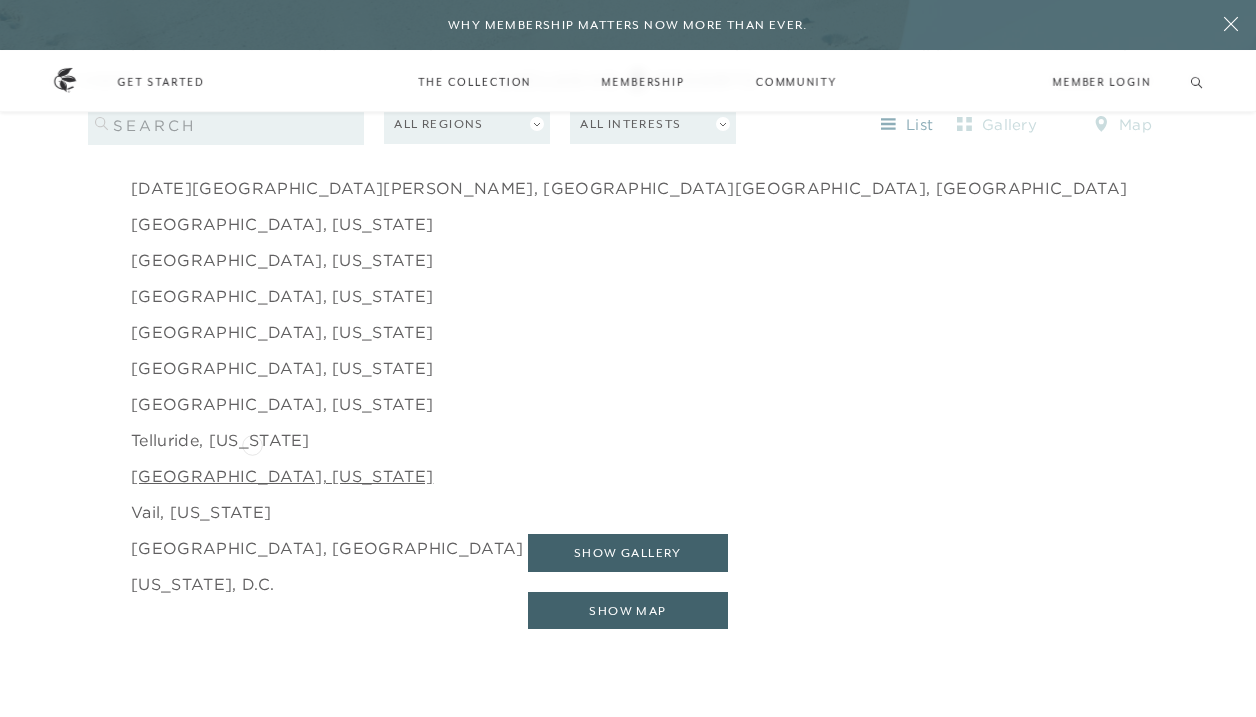 click on "[GEOGRAPHIC_DATA], [US_STATE]" at bounding box center (282, 476) 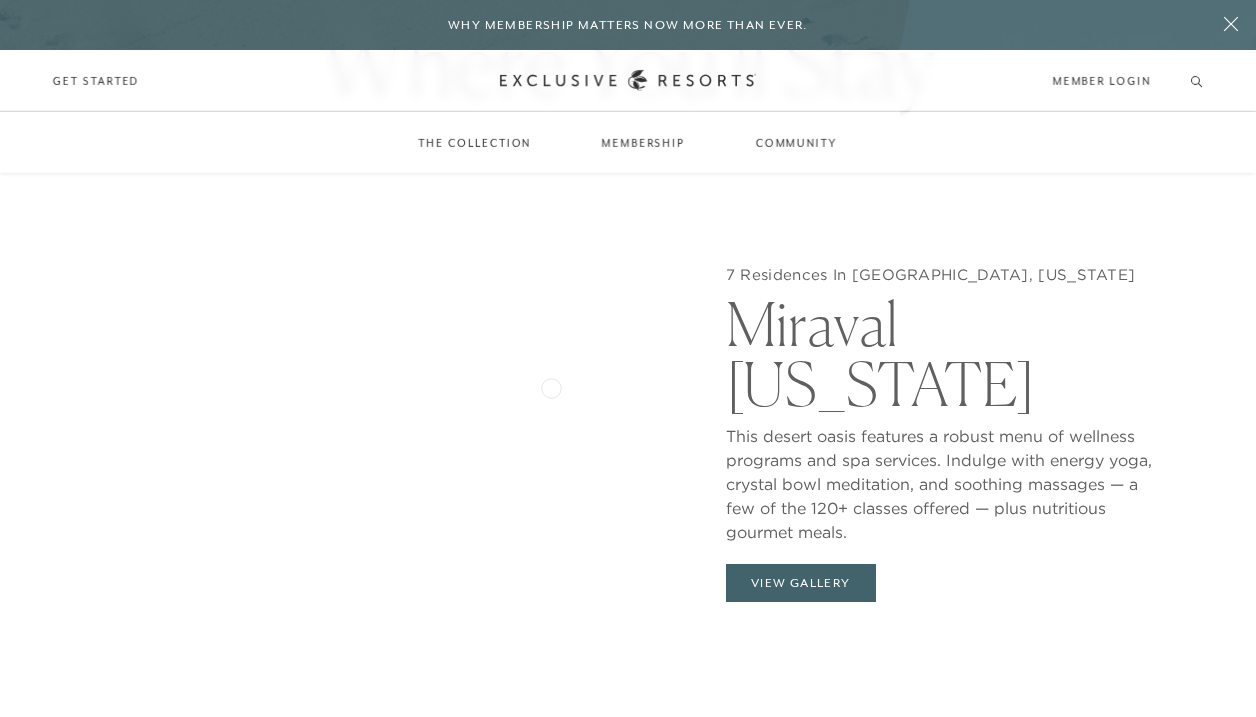 scroll, scrollTop: 1603, scrollLeft: 0, axis: vertical 